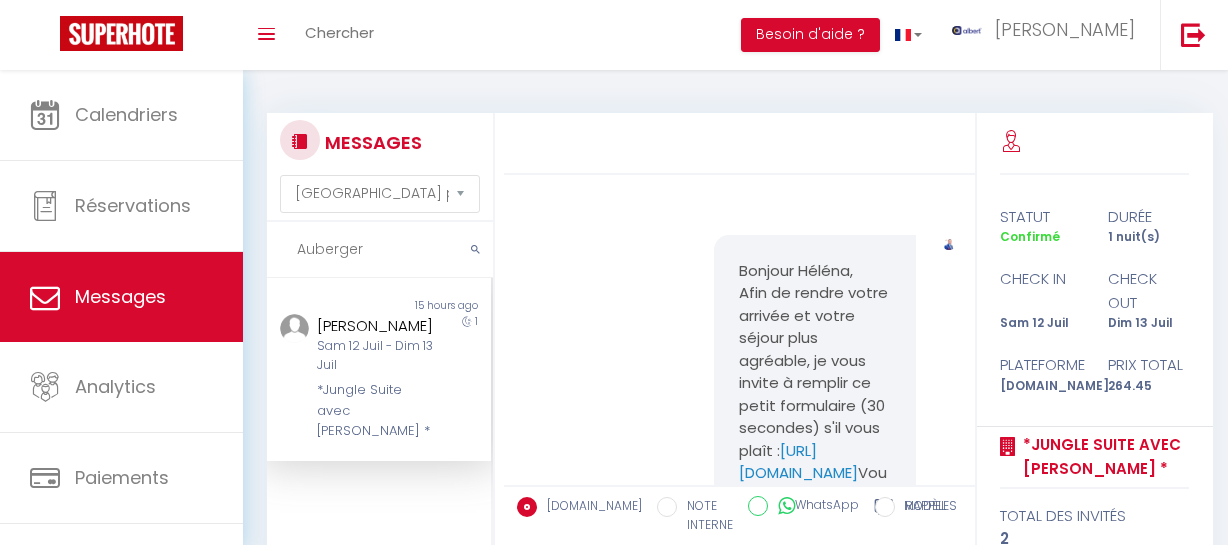 select on "message" 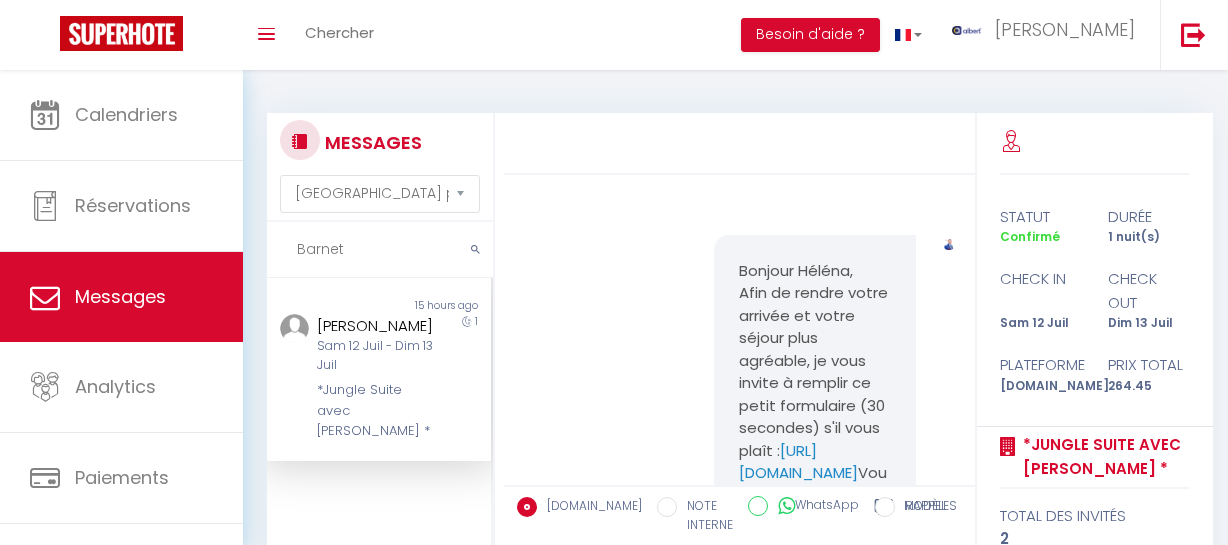 scroll, scrollTop: 0, scrollLeft: 0, axis: both 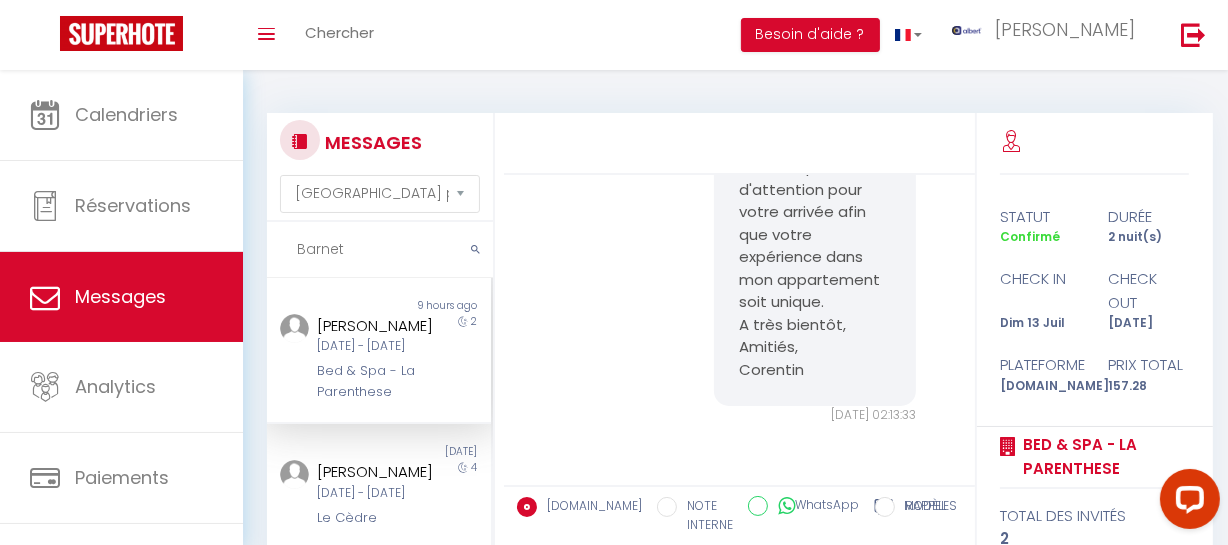 type on "Barnet" 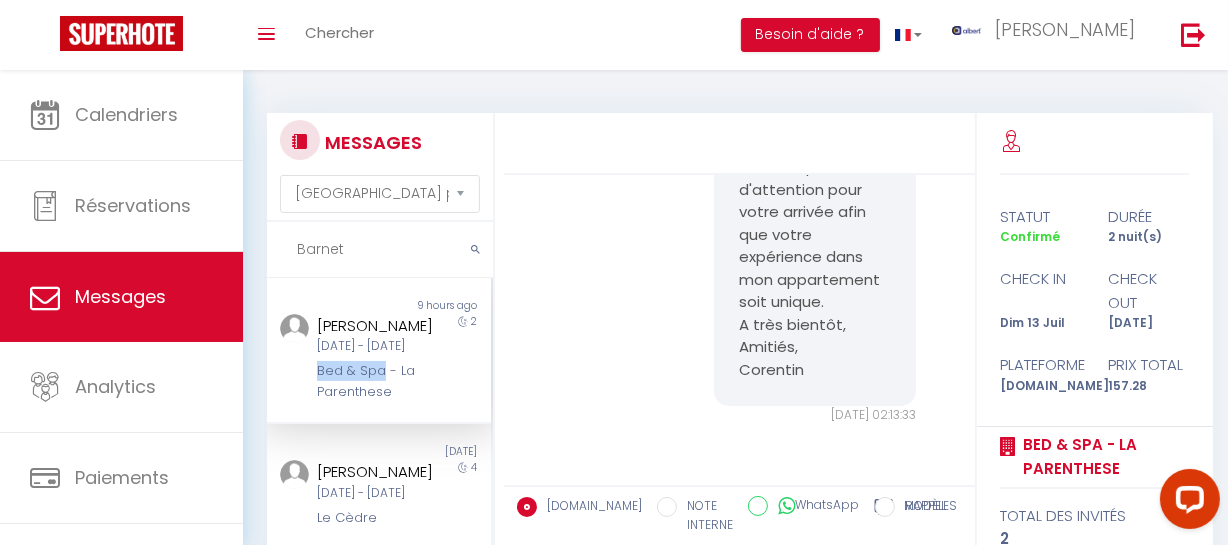 drag, startPoint x: 305, startPoint y: 394, endPoint x: 380, endPoint y: 389, distance: 75.16648 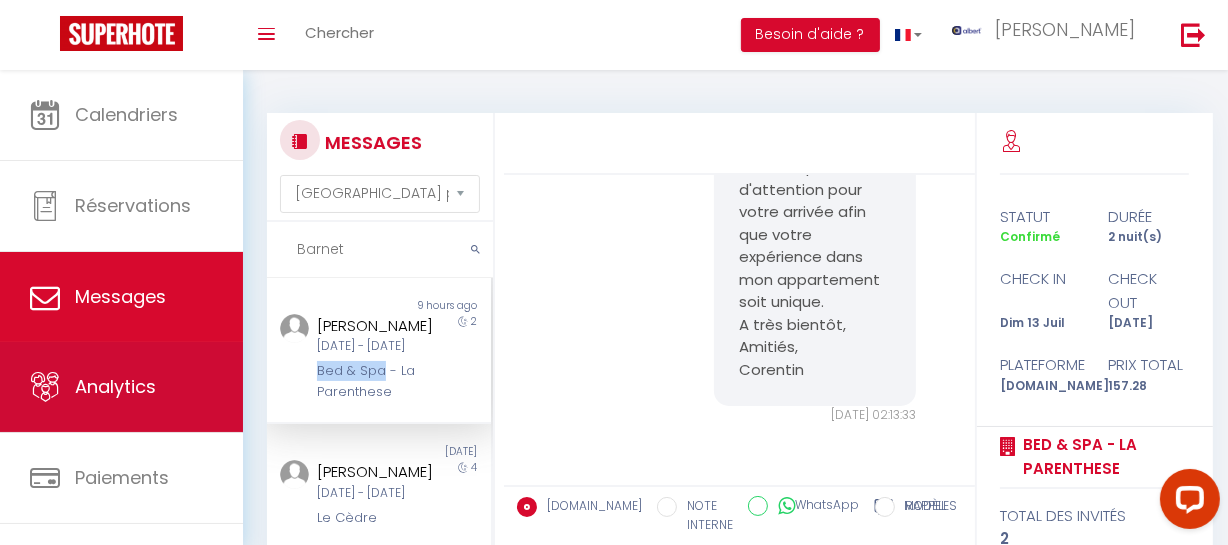copy on "Bed & Spa" 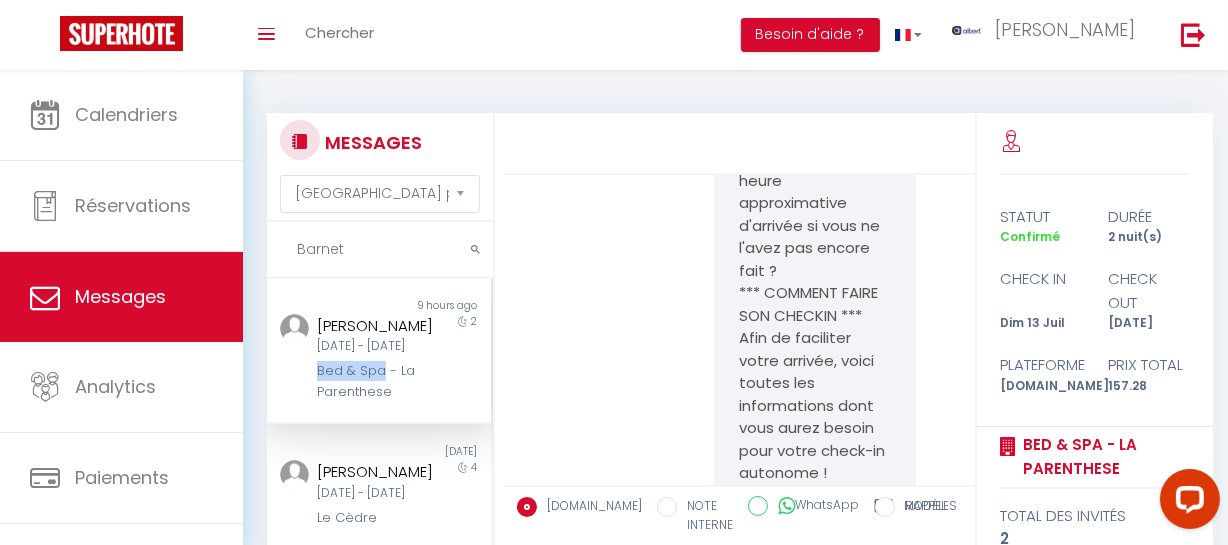 scroll, scrollTop: 5190, scrollLeft: 0, axis: vertical 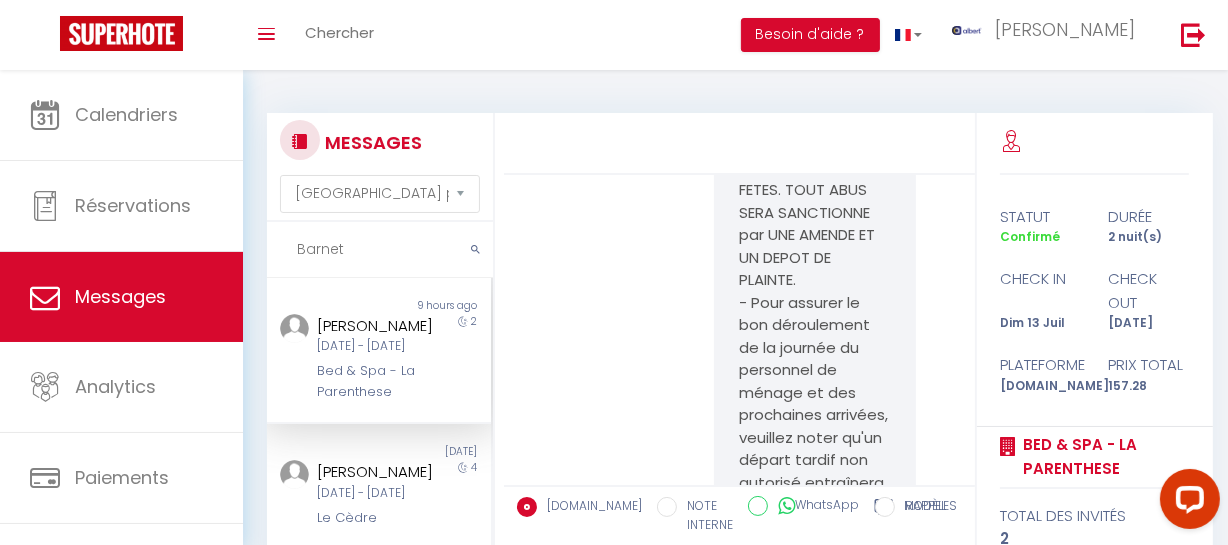 drag, startPoint x: 796, startPoint y: 434, endPoint x: 754, endPoint y: 365, distance: 80.77747 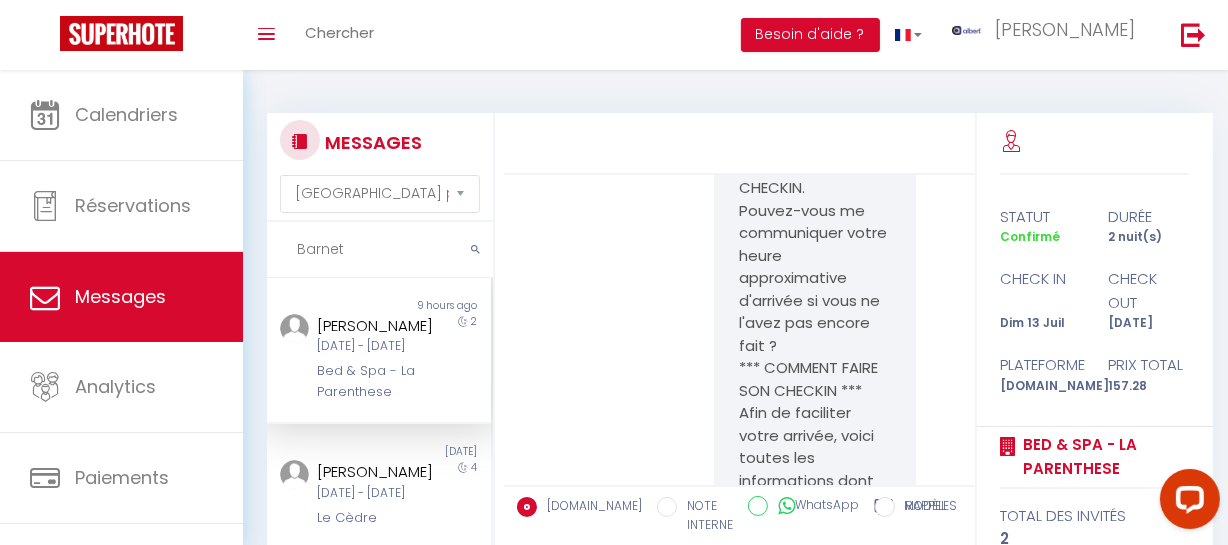 scroll, scrollTop: 5157, scrollLeft: 0, axis: vertical 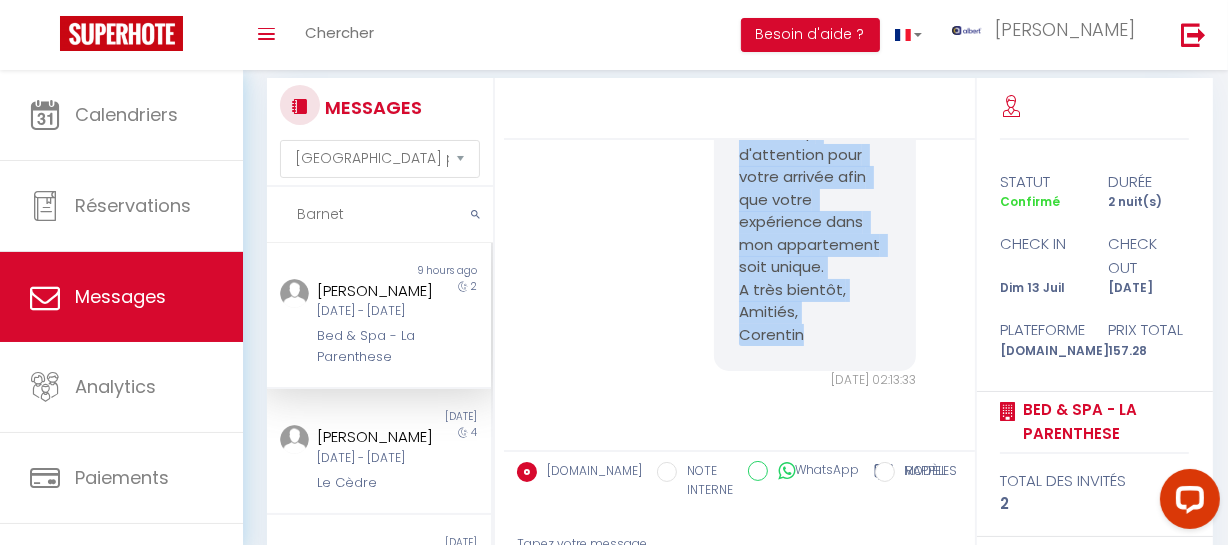 drag, startPoint x: 728, startPoint y: 290, endPoint x: 798, endPoint y: 338, distance: 84.87638 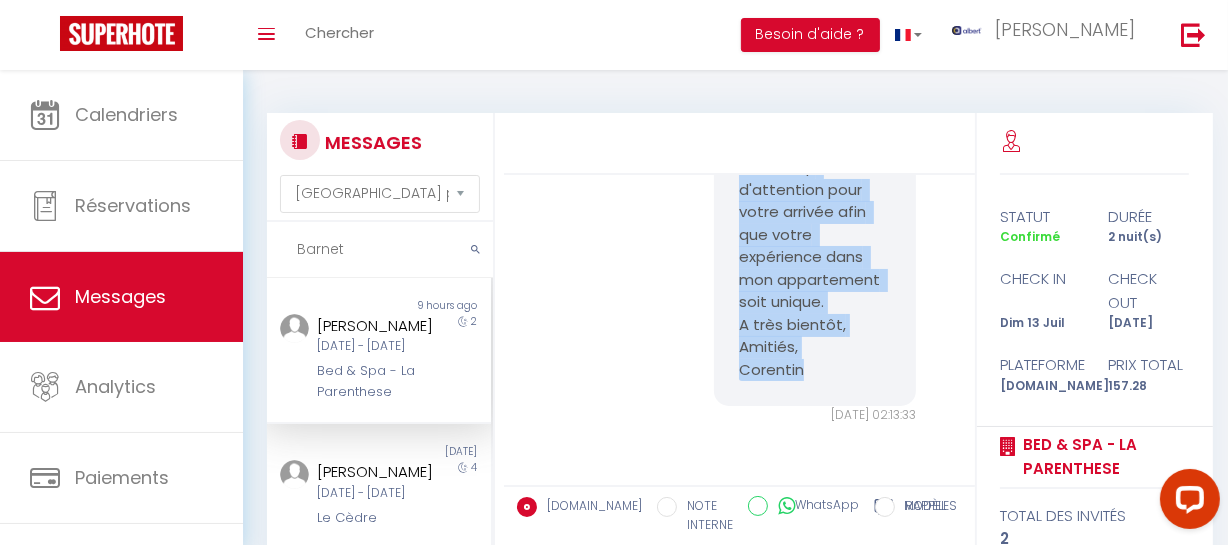 scroll, scrollTop: 0, scrollLeft: 0, axis: both 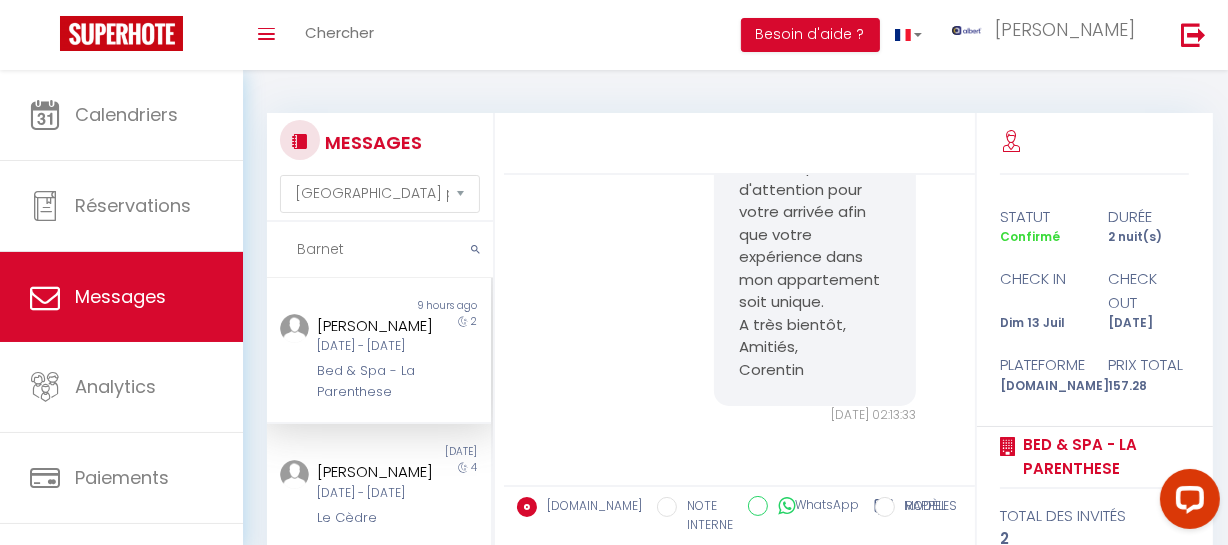 drag, startPoint x: 319, startPoint y: 260, endPoint x: 283, endPoint y: 261, distance: 36.013885 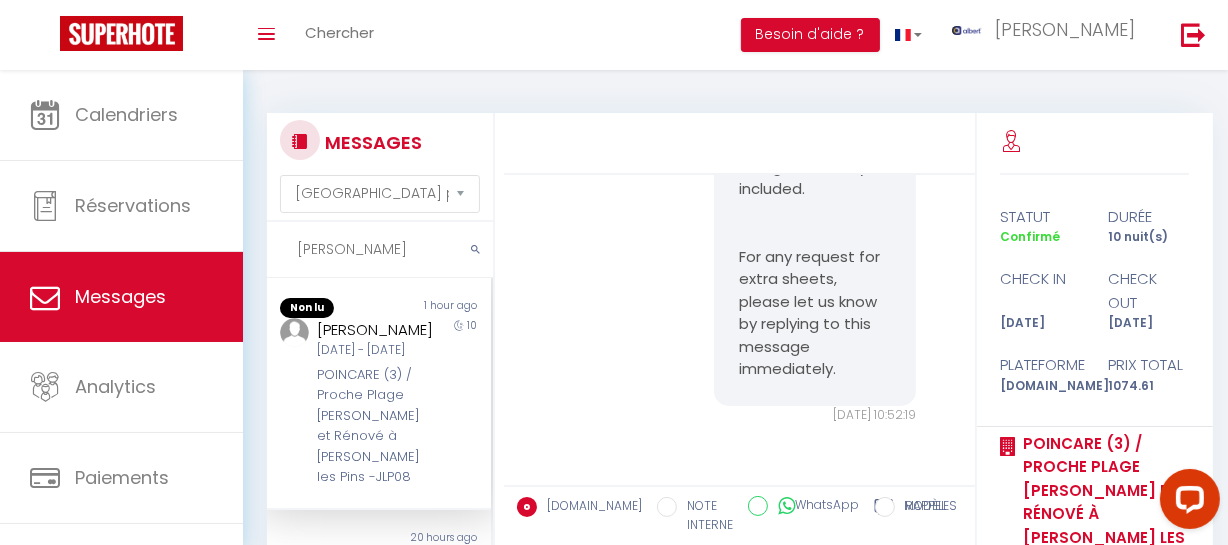 scroll, scrollTop: 7347, scrollLeft: 0, axis: vertical 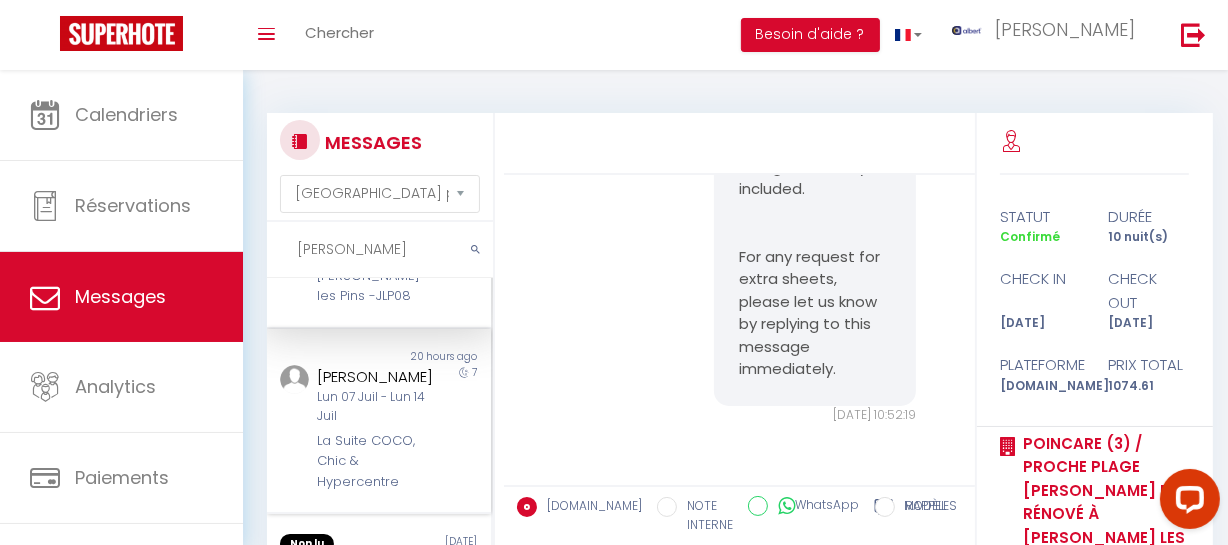 type on "Juan" 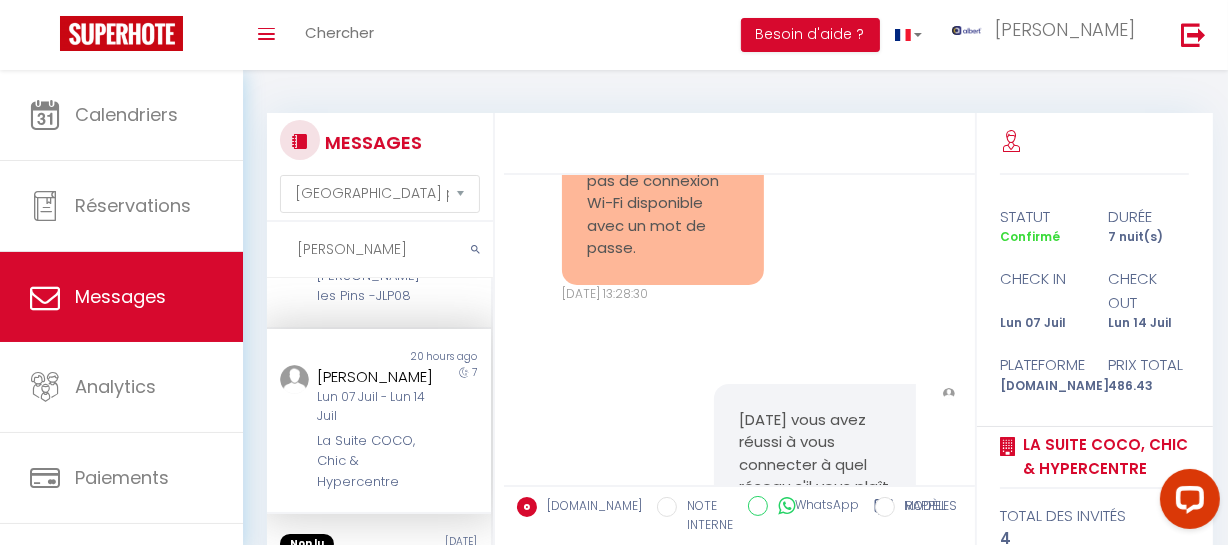 scroll, scrollTop: 10985, scrollLeft: 0, axis: vertical 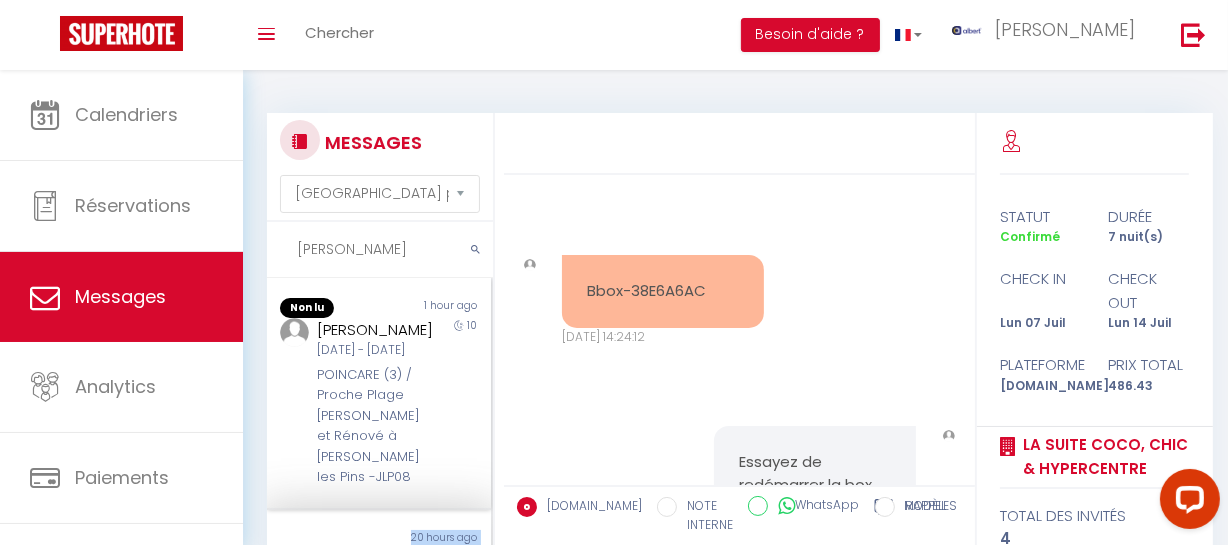 drag, startPoint x: 403, startPoint y: 444, endPoint x: 331, endPoint y: 530, distance: 112.1606 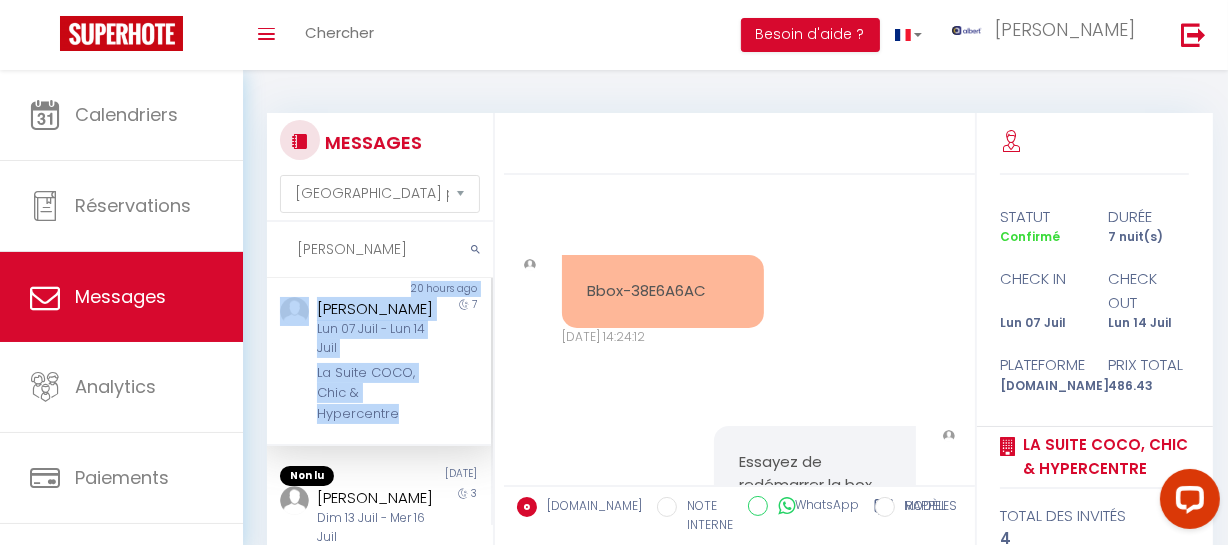 scroll, scrollTop: 272, scrollLeft: 0, axis: vertical 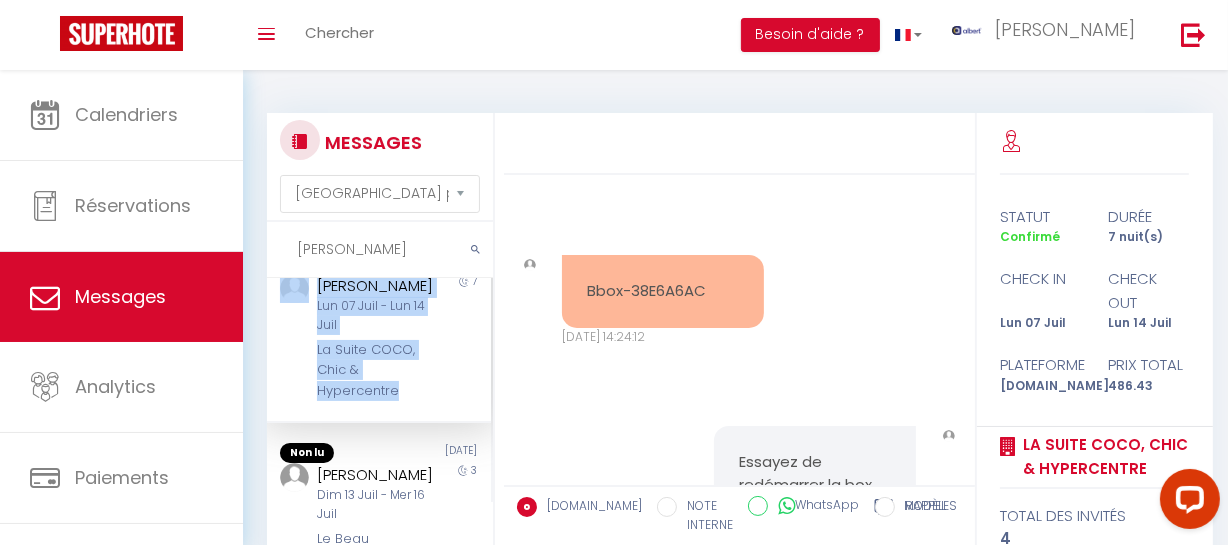 click on "La Suite COCO, Chic & Hypercentre" at bounding box center [375, 370] 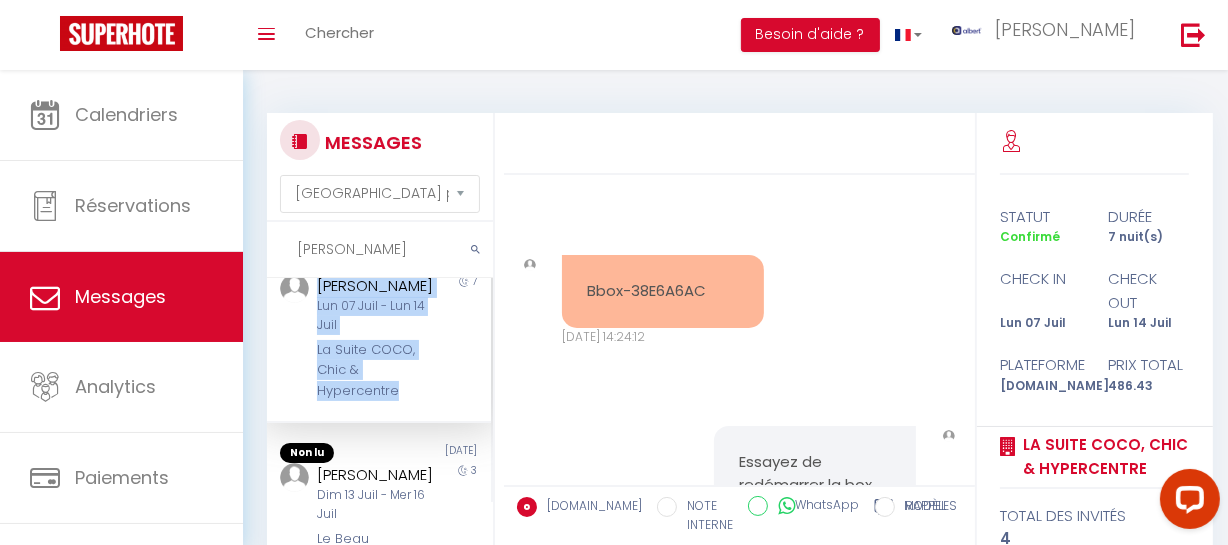 drag, startPoint x: 410, startPoint y: 439, endPoint x: 312, endPoint y: 297, distance: 172.53406 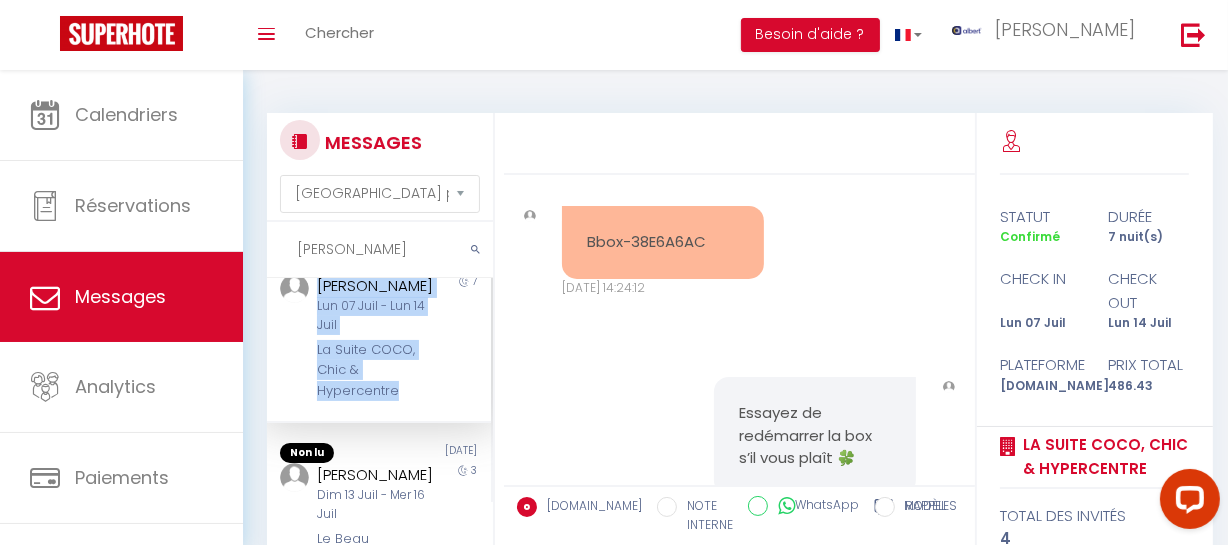 scroll, scrollTop: 10258, scrollLeft: 0, axis: vertical 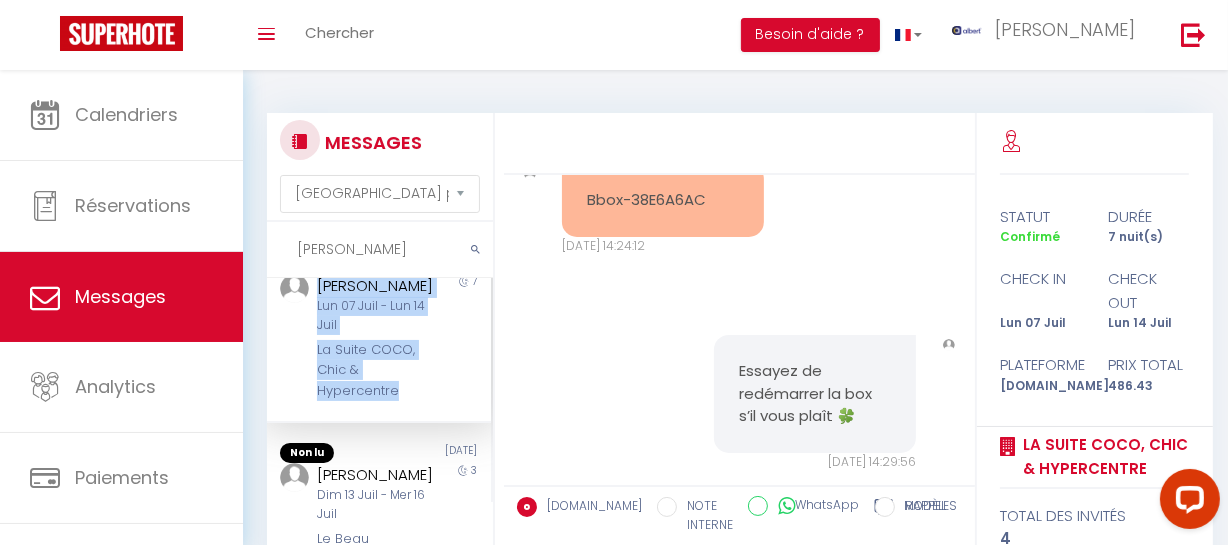click on "Juan José Jiménez" at bounding box center [375, 286] 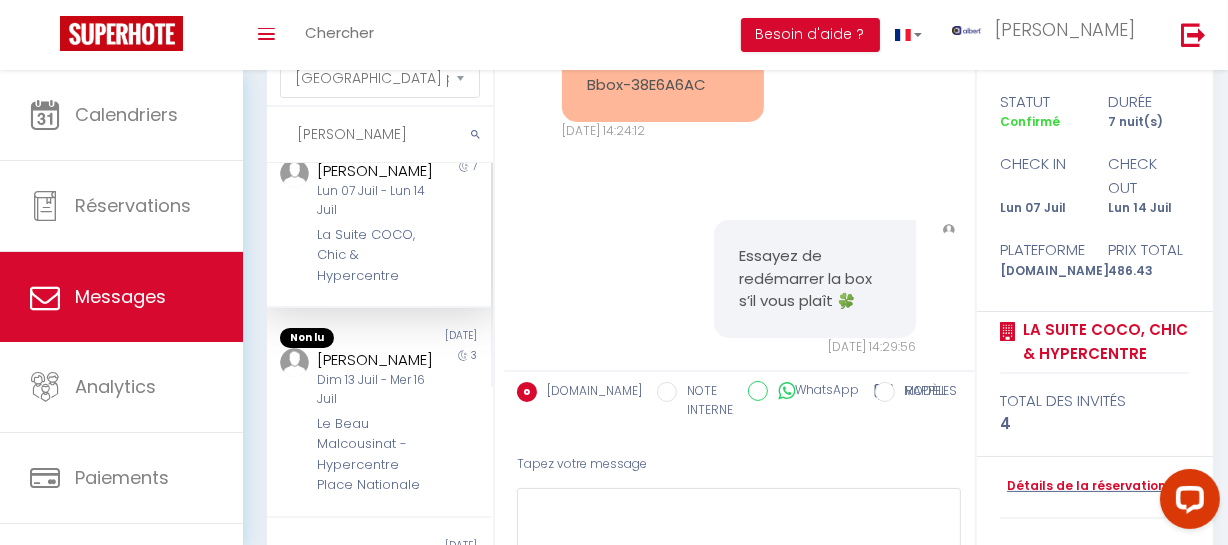 scroll, scrollTop: 231, scrollLeft: 0, axis: vertical 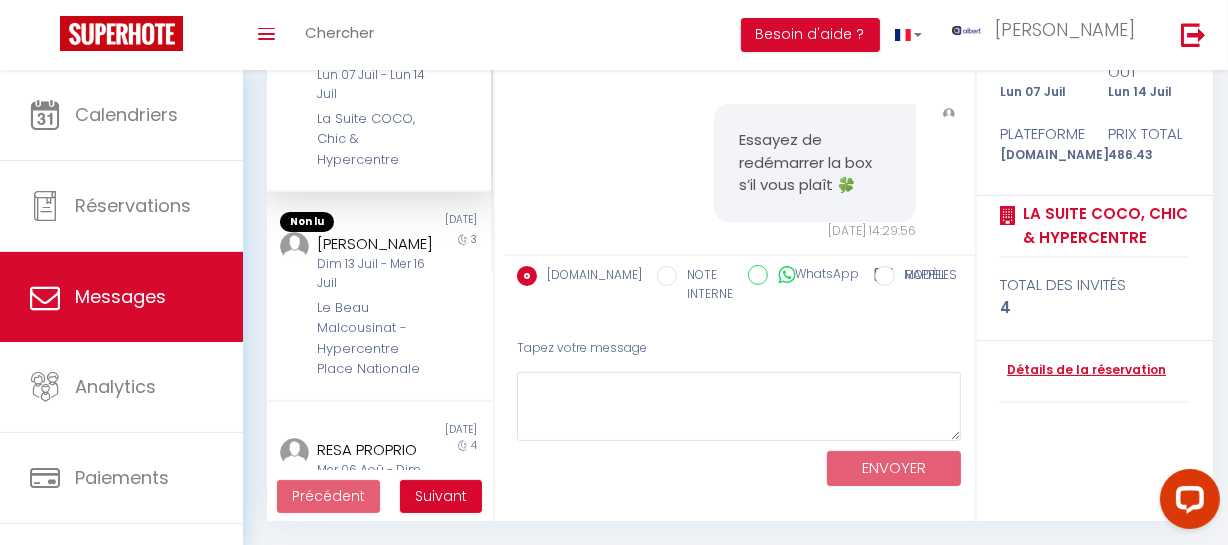drag, startPoint x: 1052, startPoint y: 350, endPoint x: 1054, endPoint y: 370, distance: 20.09975 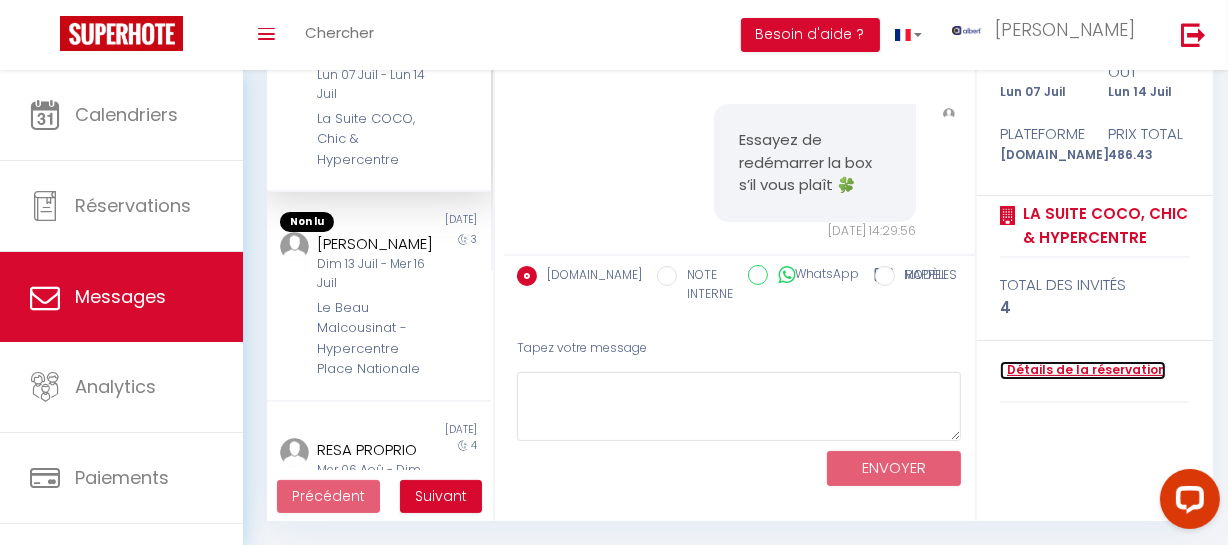click on "Détails de la réservation" at bounding box center [1083, 370] 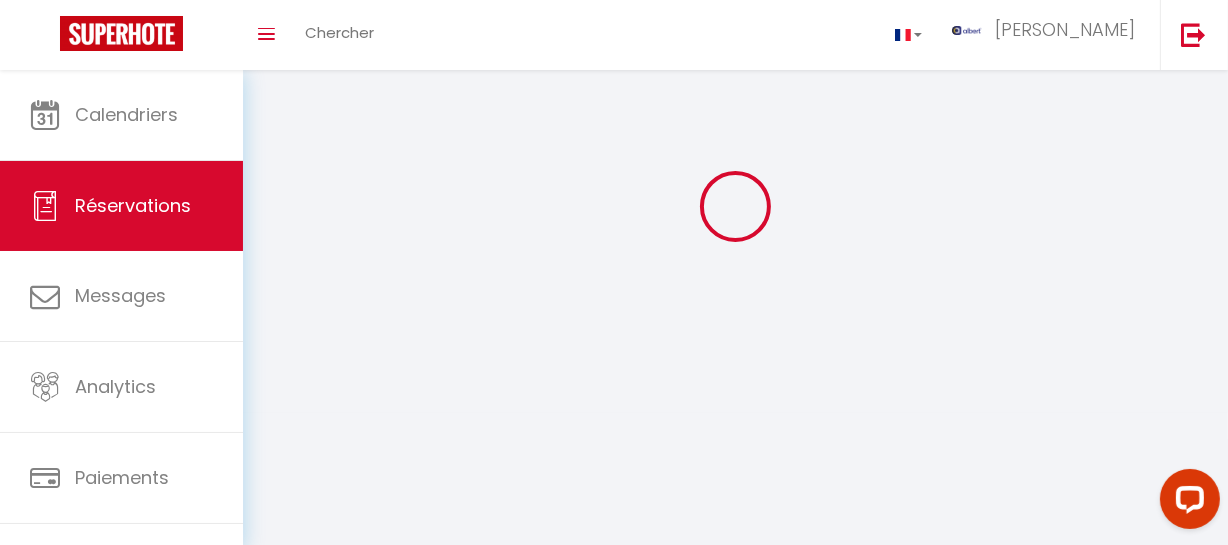 scroll, scrollTop: 0, scrollLeft: 0, axis: both 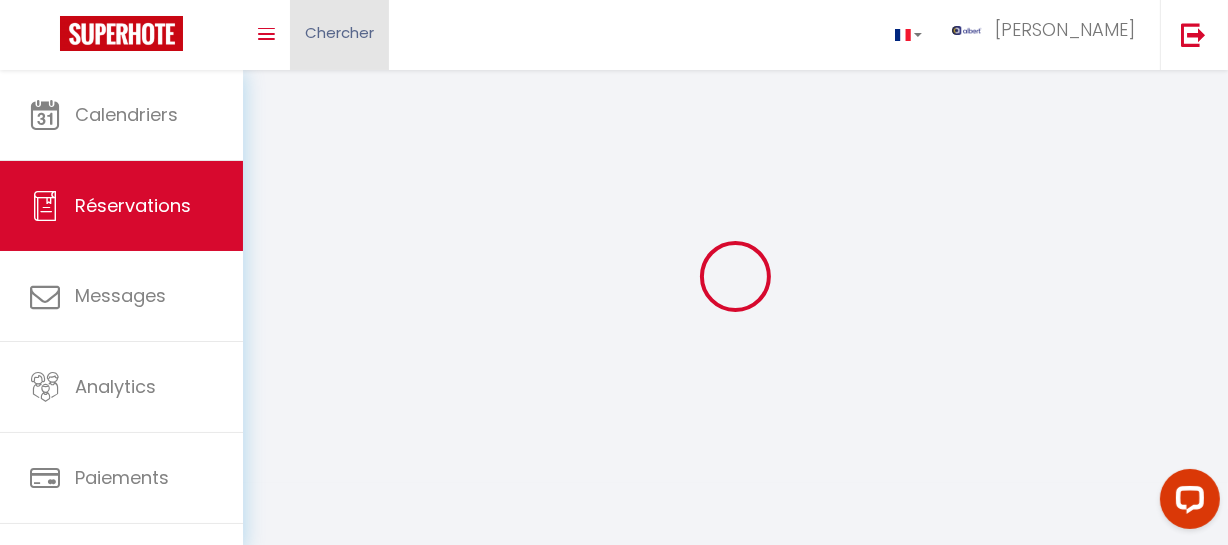 select 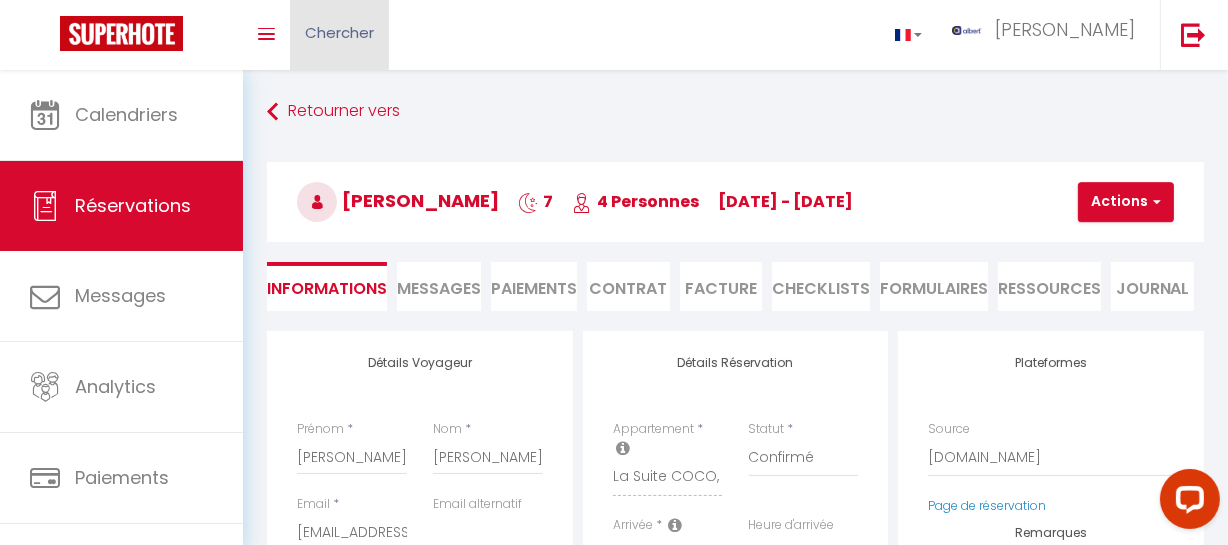 select 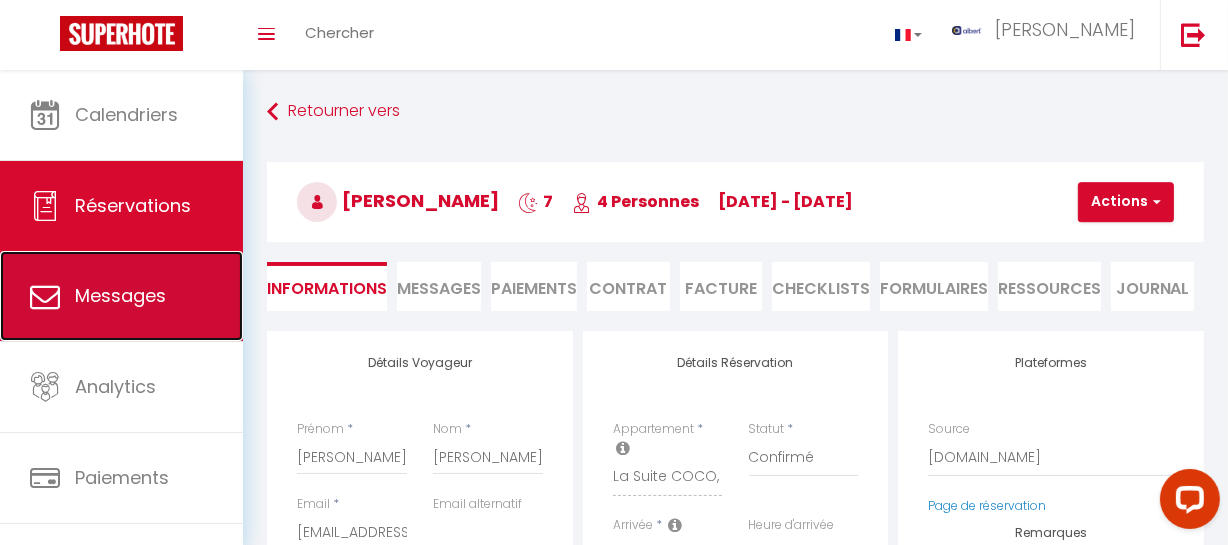 click on "Messages" at bounding box center [121, 296] 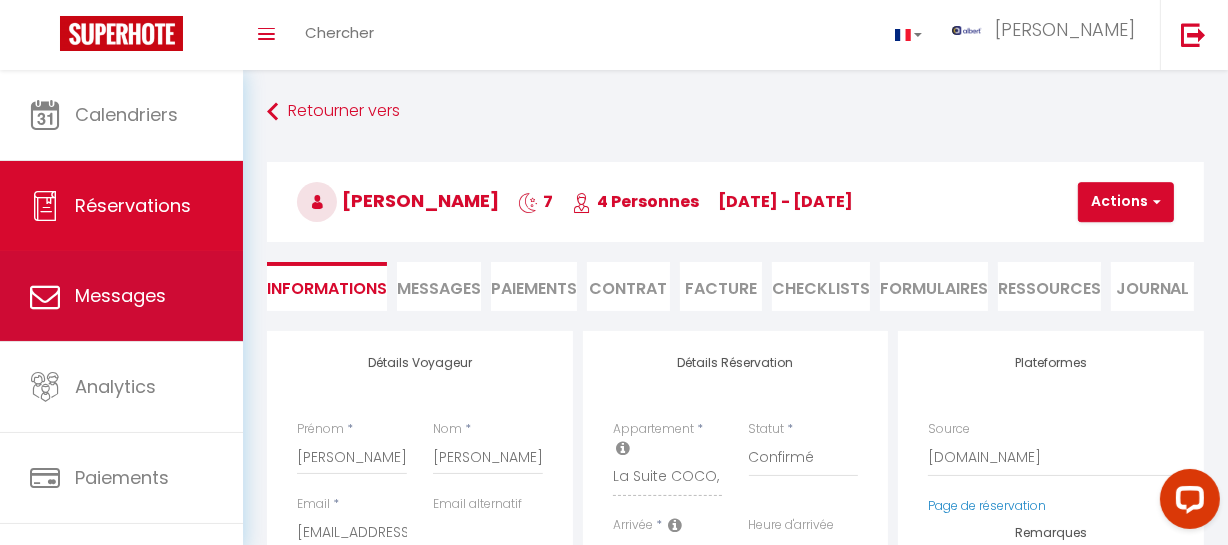 select on "message" 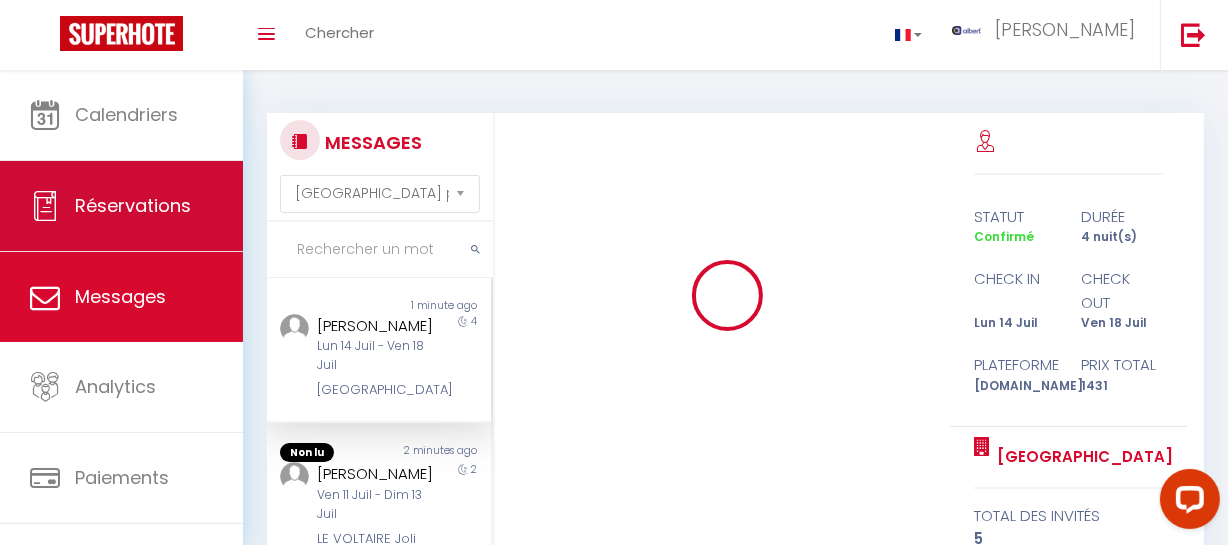 scroll, scrollTop: 5441, scrollLeft: 0, axis: vertical 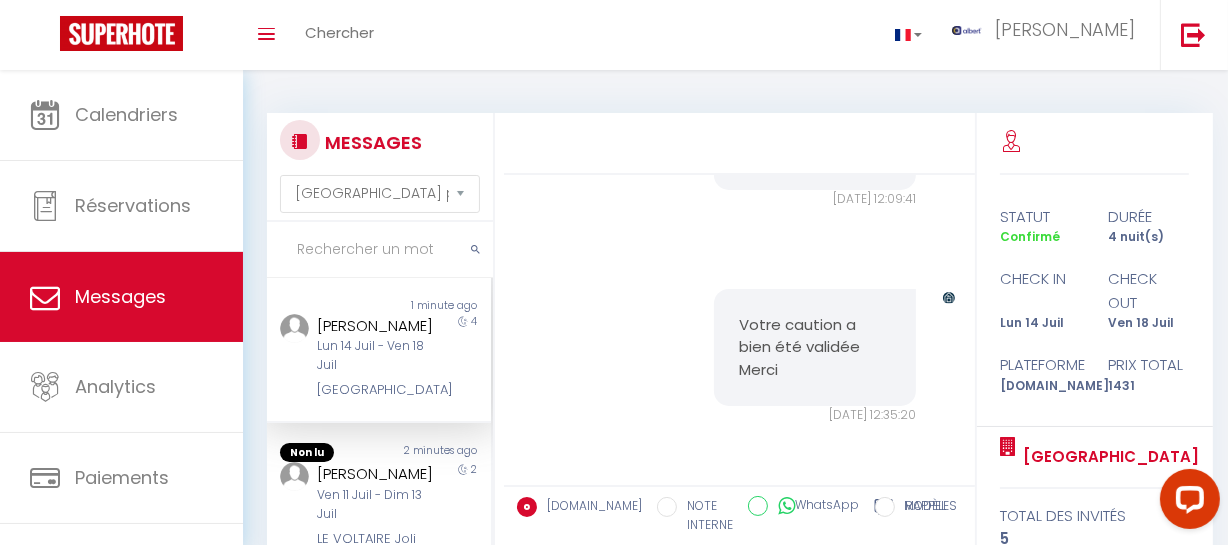 click at bounding box center (380, 250) 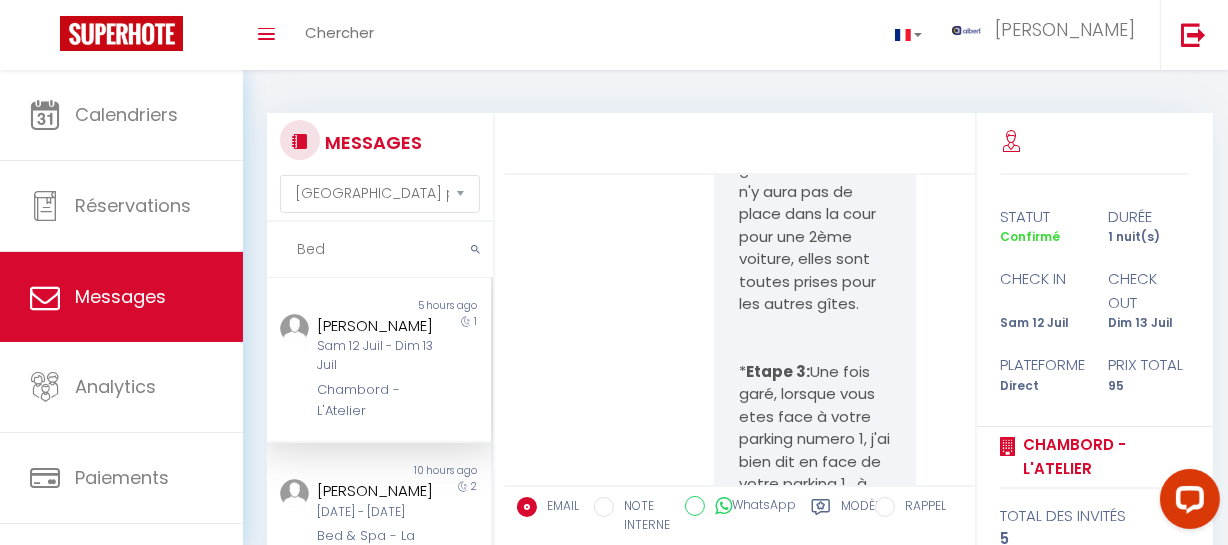 scroll, scrollTop: 8402, scrollLeft: 0, axis: vertical 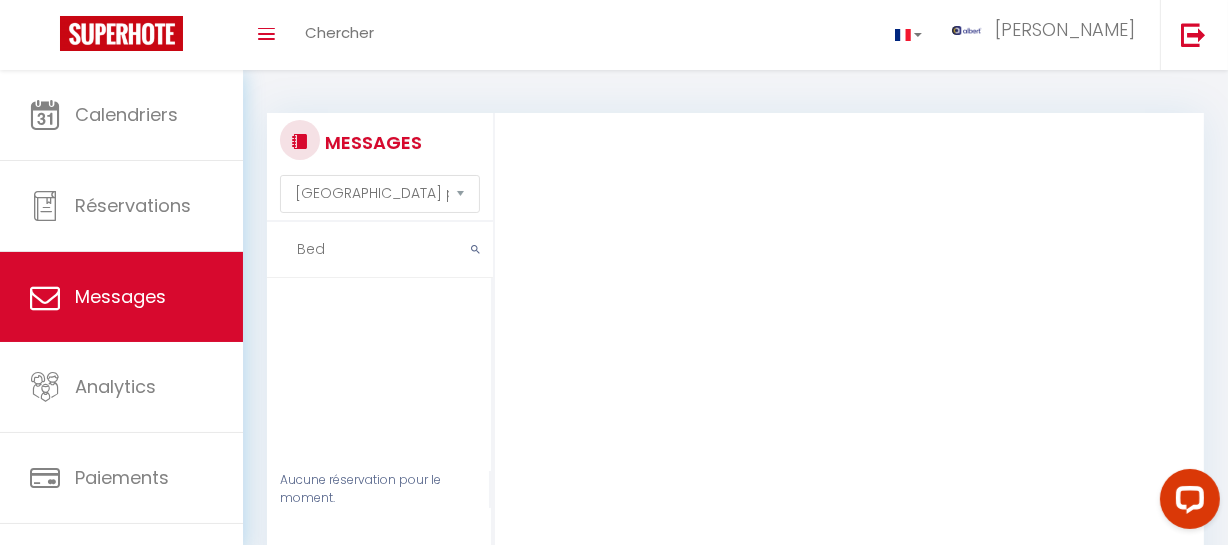 type on "Bed" 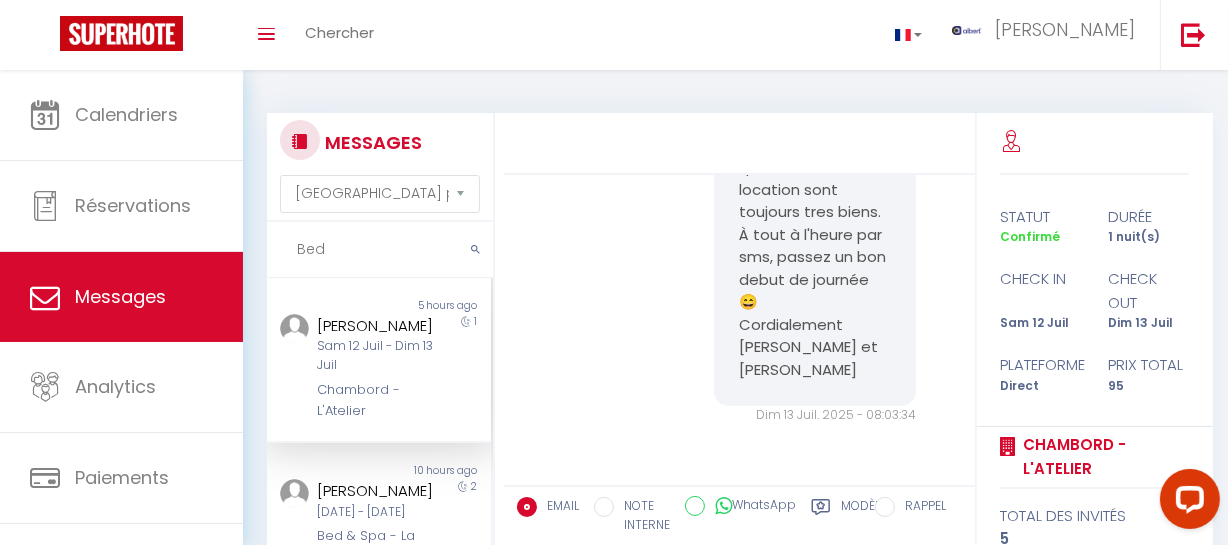 drag, startPoint x: 306, startPoint y: 269, endPoint x: 266, endPoint y: 137, distance: 137.92752 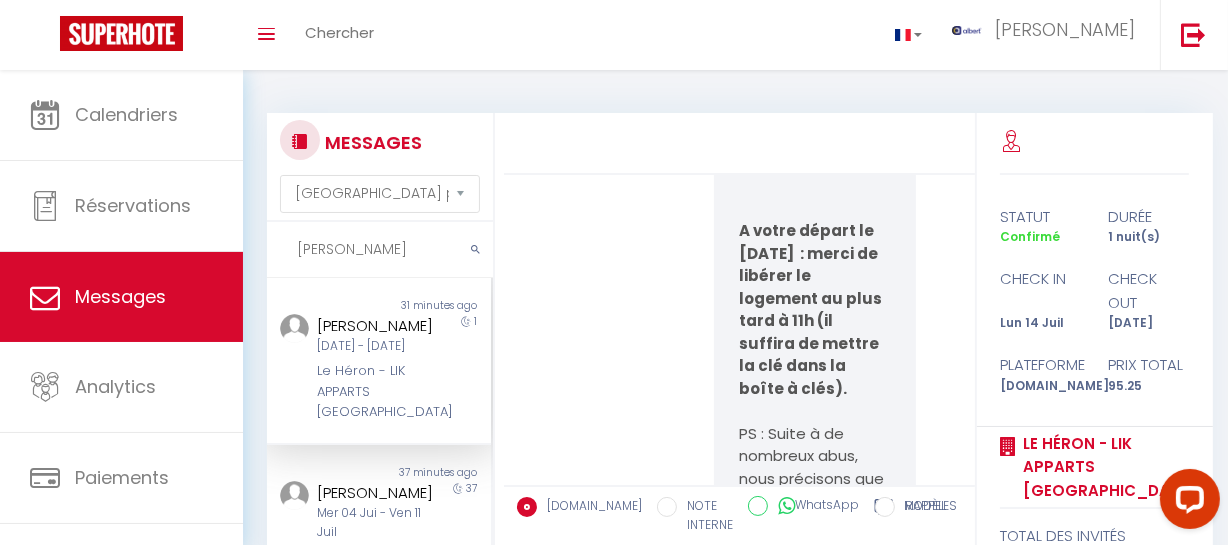 scroll, scrollTop: 9807, scrollLeft: 0, axis: vertical 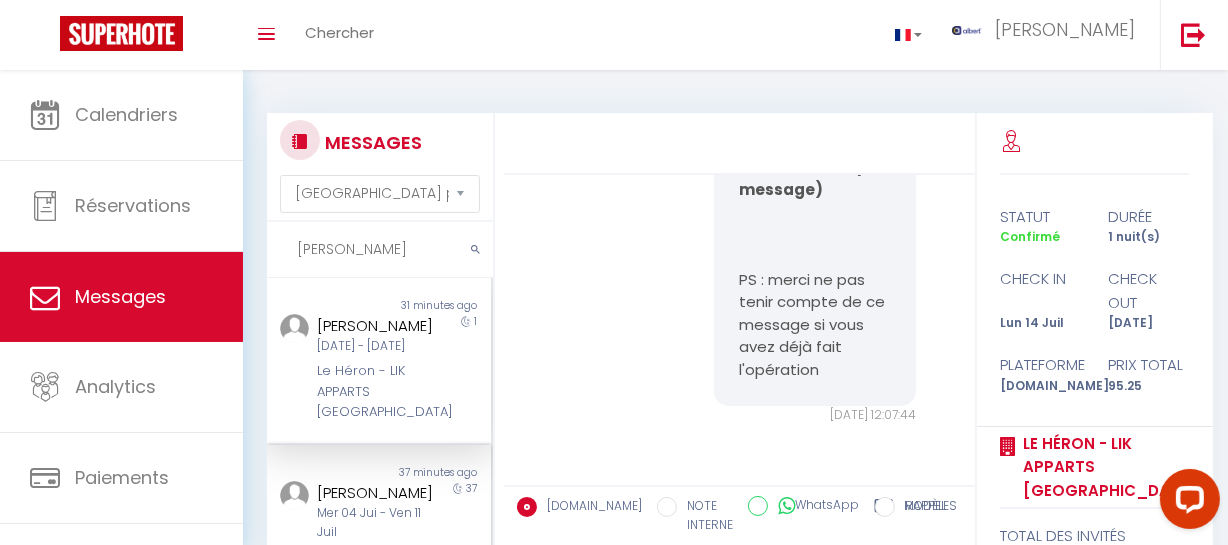 type on "Pierre" 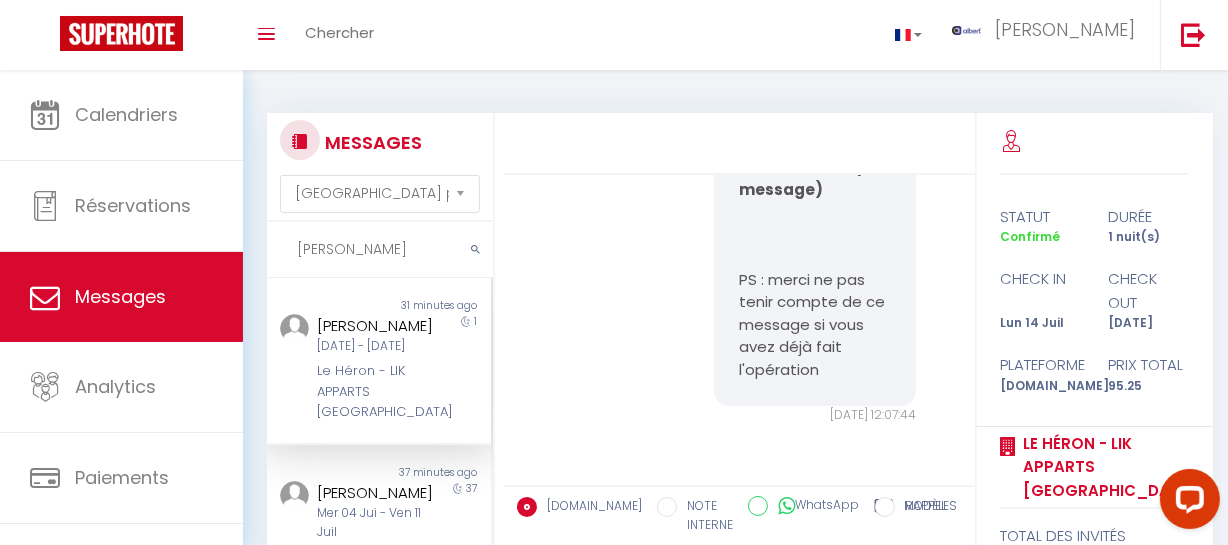 scroll, scrollTop: 9443, scrollLeft: 0, axis: vertical 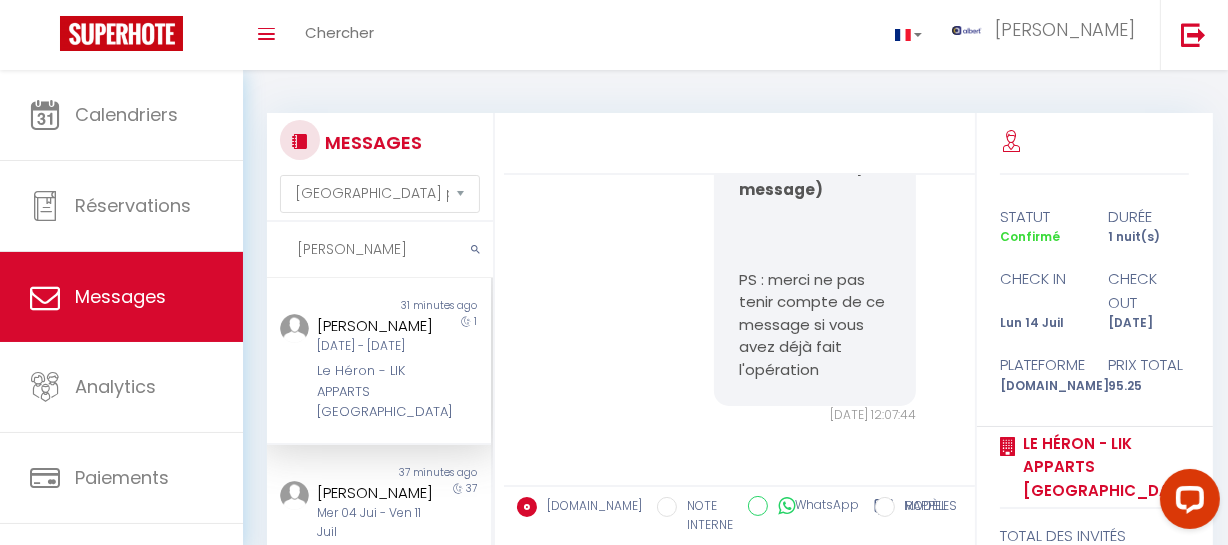 drag, startPoint x: 351, startPoint y: 247, endPoint x: 373, endPoint y: 149, distance: 100.43903 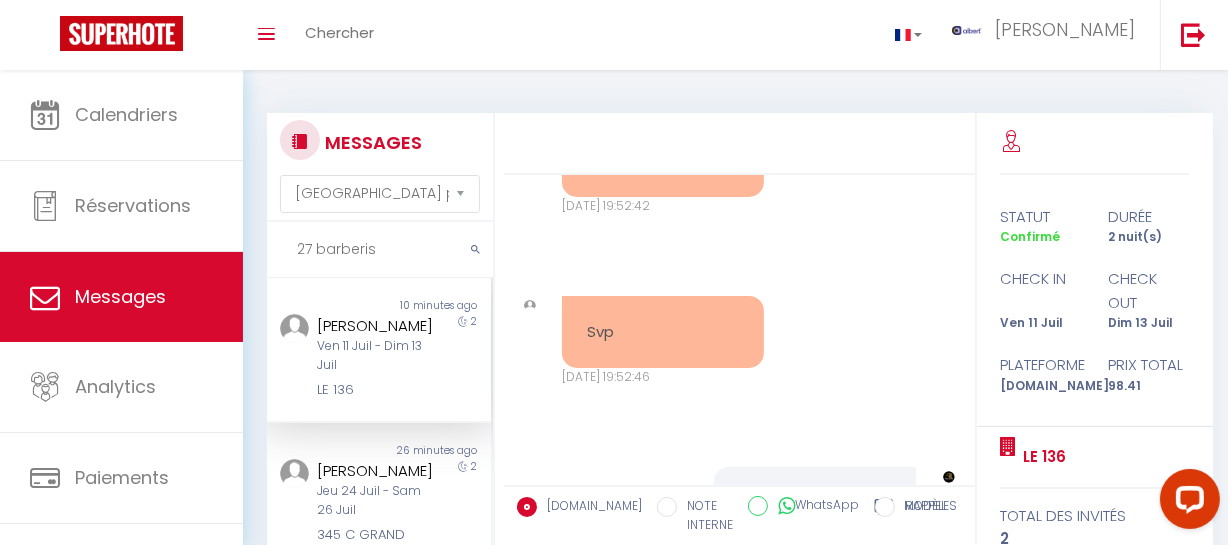 scroll, scrollTop: 11904, scrollLeft: 0, axis: vertical 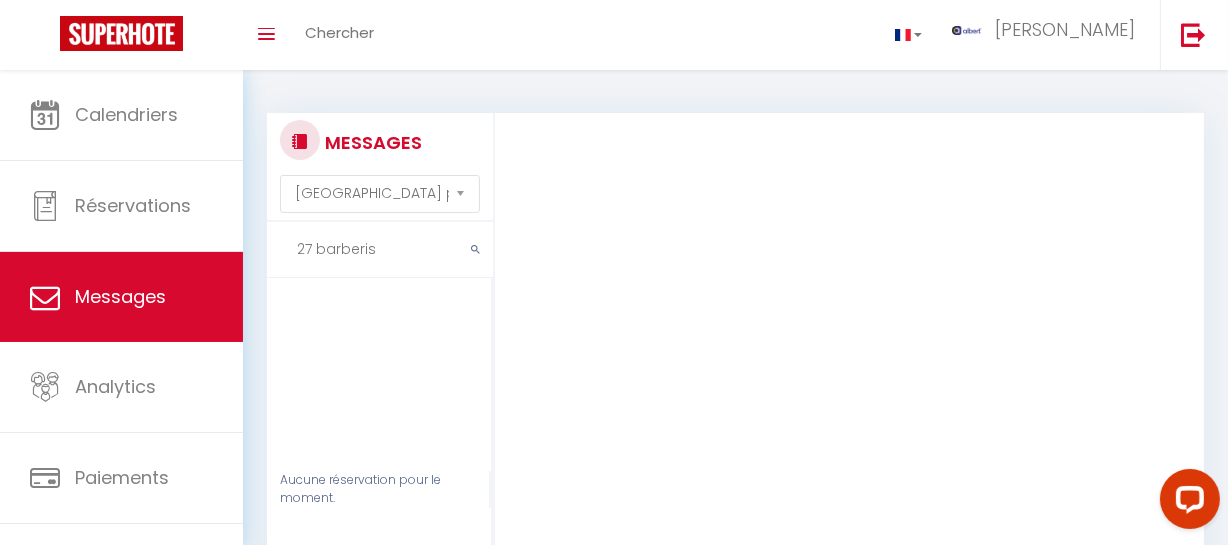 click on "27 barberis" at bounding box center (380, 250) 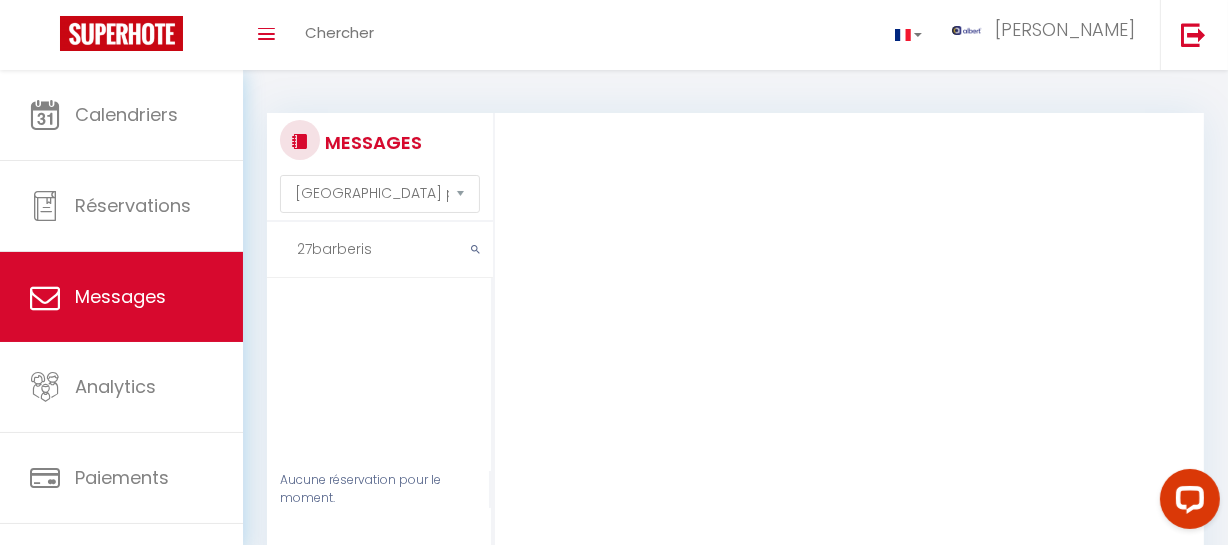 click on "27barberis" at bounding box center (380, 250) 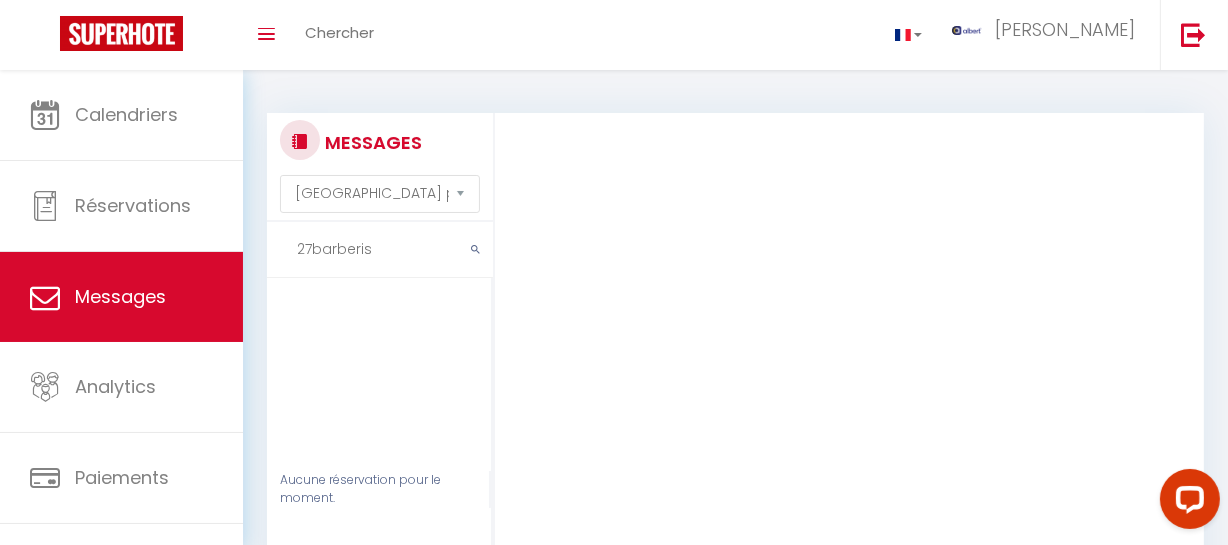 drag, startPoint x: 313, startPoint y: 245, endPoint x: 745, endPoint y: 154, distance: 441.48047 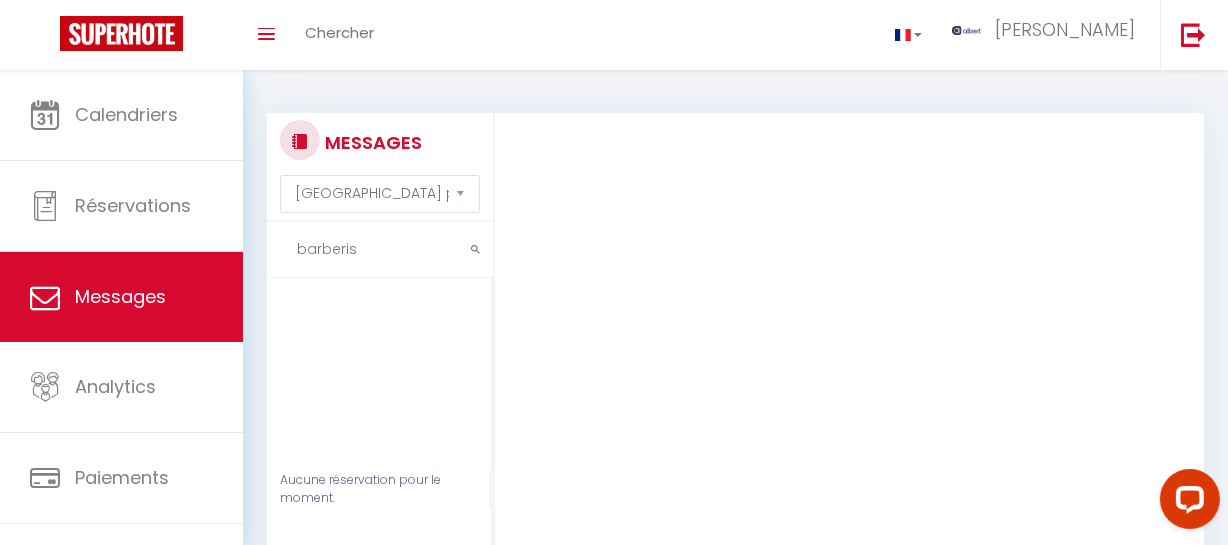 click on "barberis" at bounding box center [380, 250] 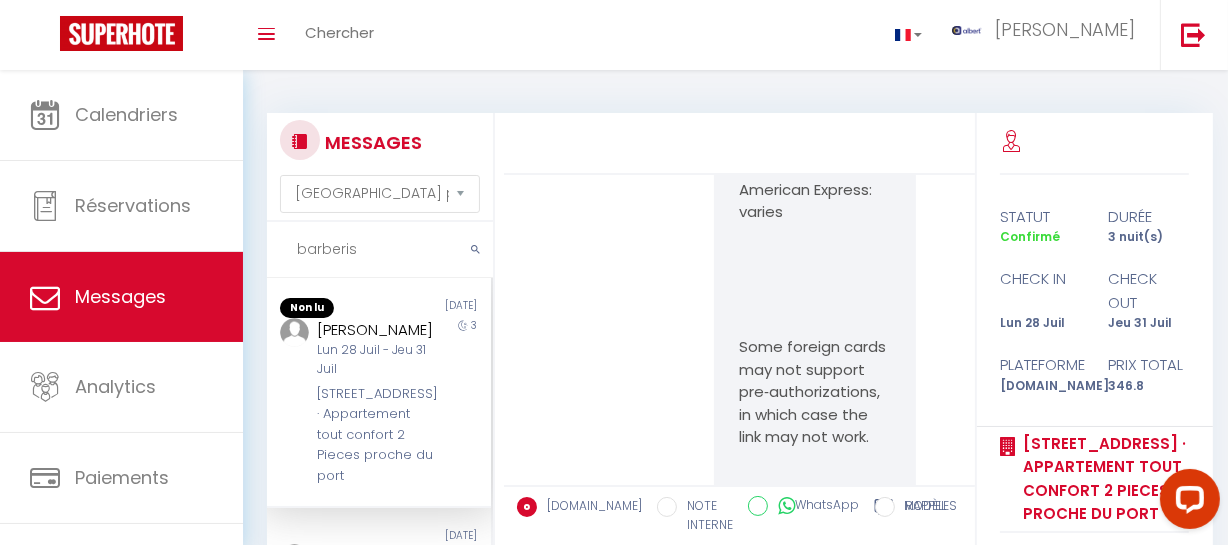 scroll, scrollTop: 13434, scrollLeft: 0, axis: vertical 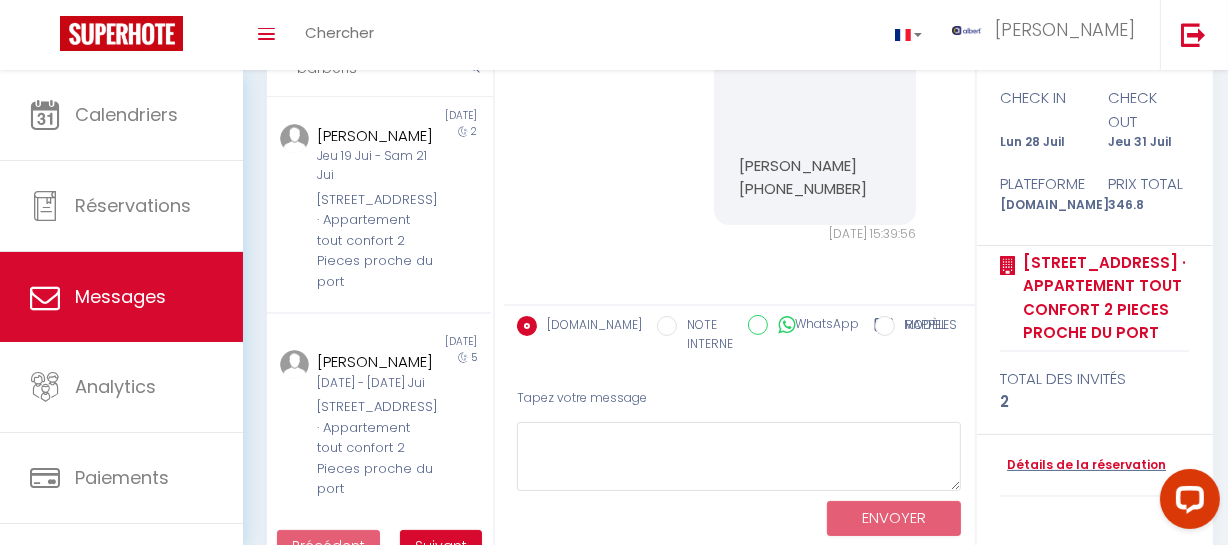 type on "barberis" 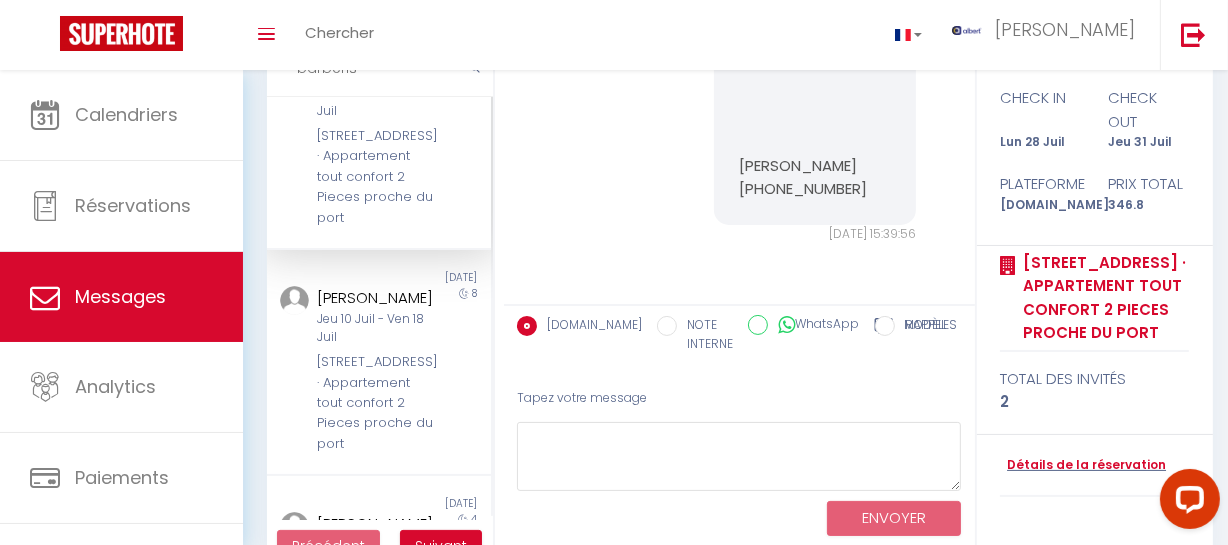 scroll, scrollTop: 0, scrollLeft: 0, axis: both 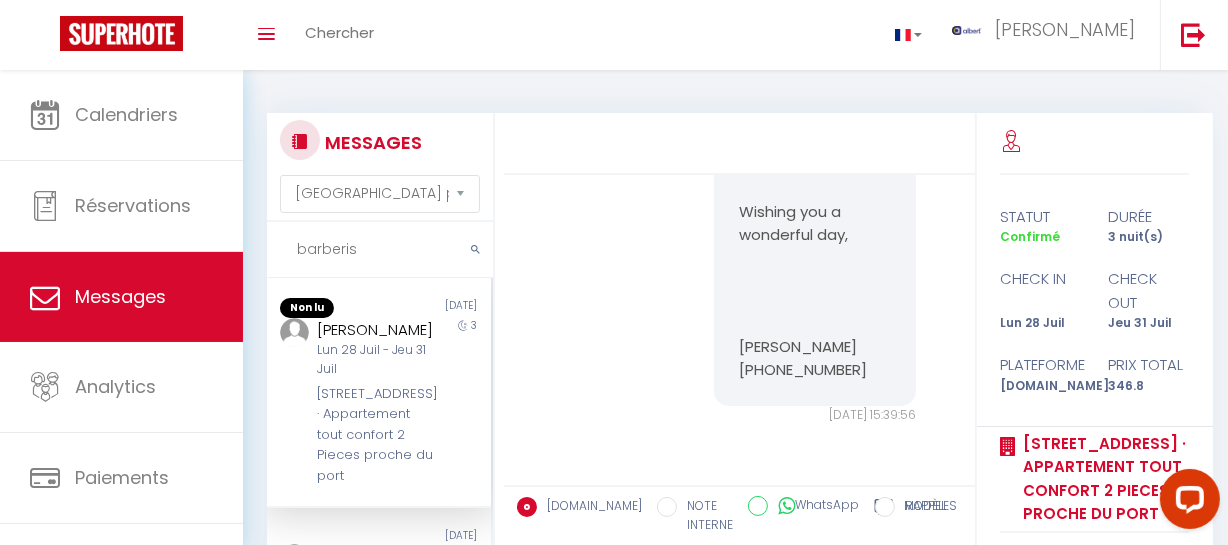 drag, startPoint x: 360, startPoint y: 257, endPoint x: 263, endPoint y: 258, distance: 97.00516 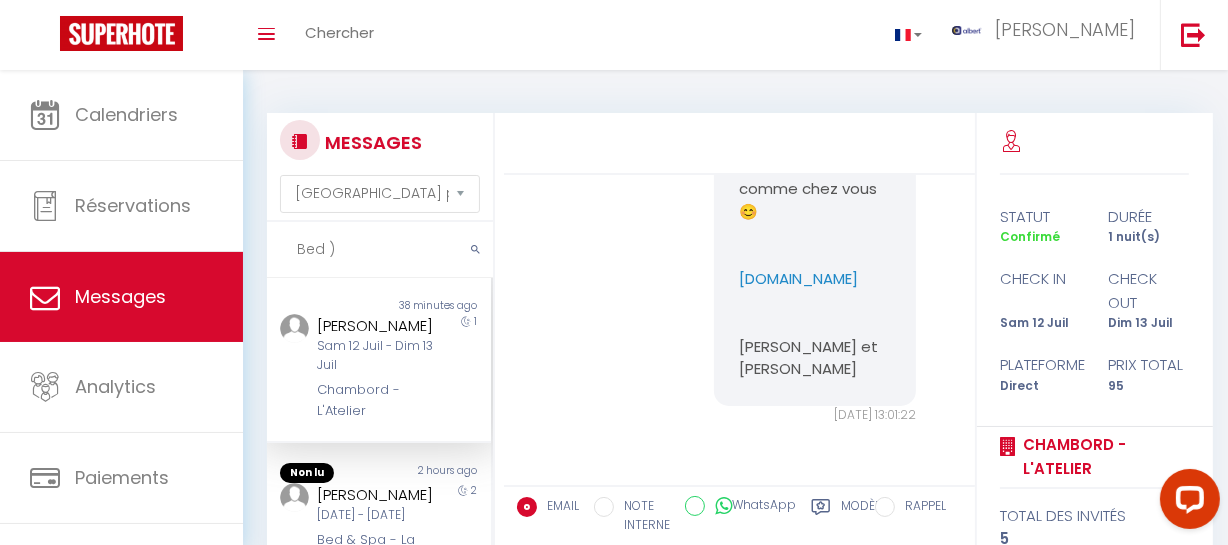 scroll, scrollTop: 9609, scrollLeft: 0, axis: vertical 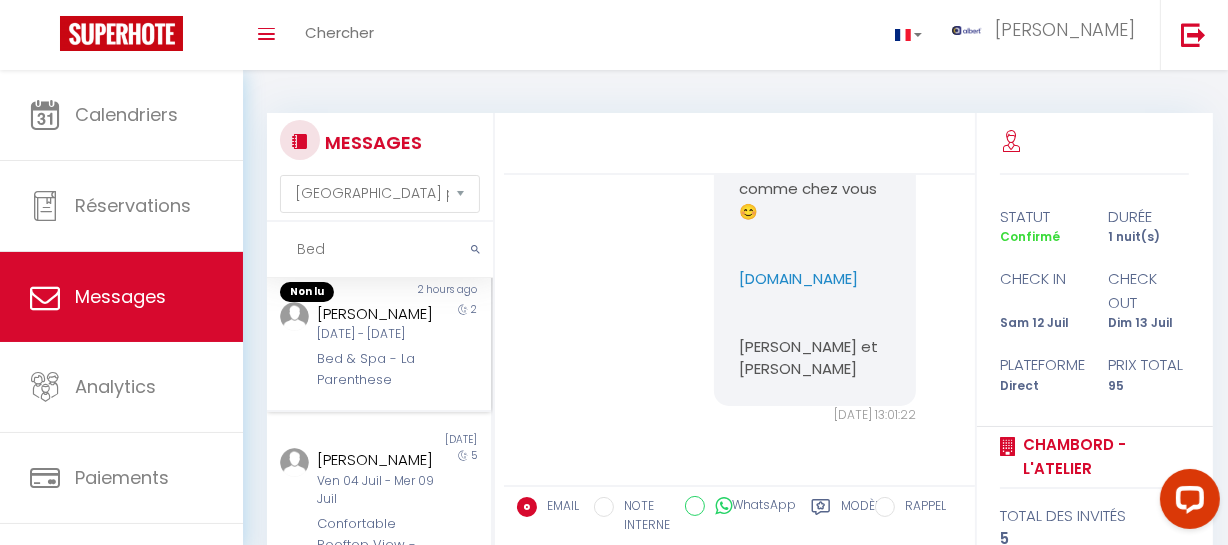 click on "Bed & Spa - La Parenthese" at bounding box center [375, 369] 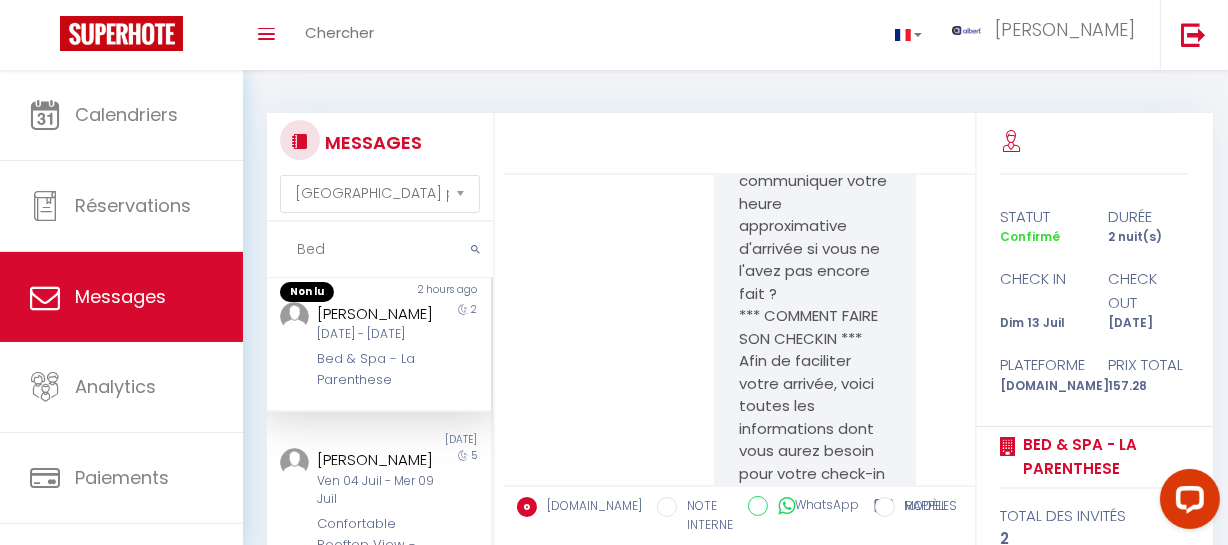 scroll, scrollTop: 15005, scrollLeft: 0, axis: vertical 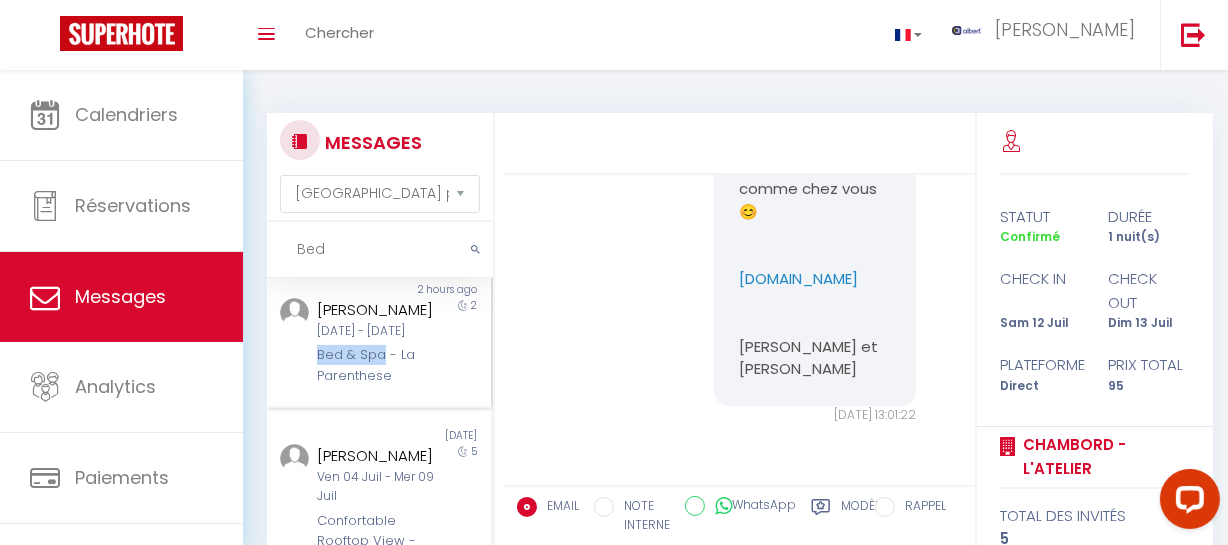 drag, startPoint x: 306, startPoint y: 390, endPoint x: 379, endPoint y: 390, distance: 73 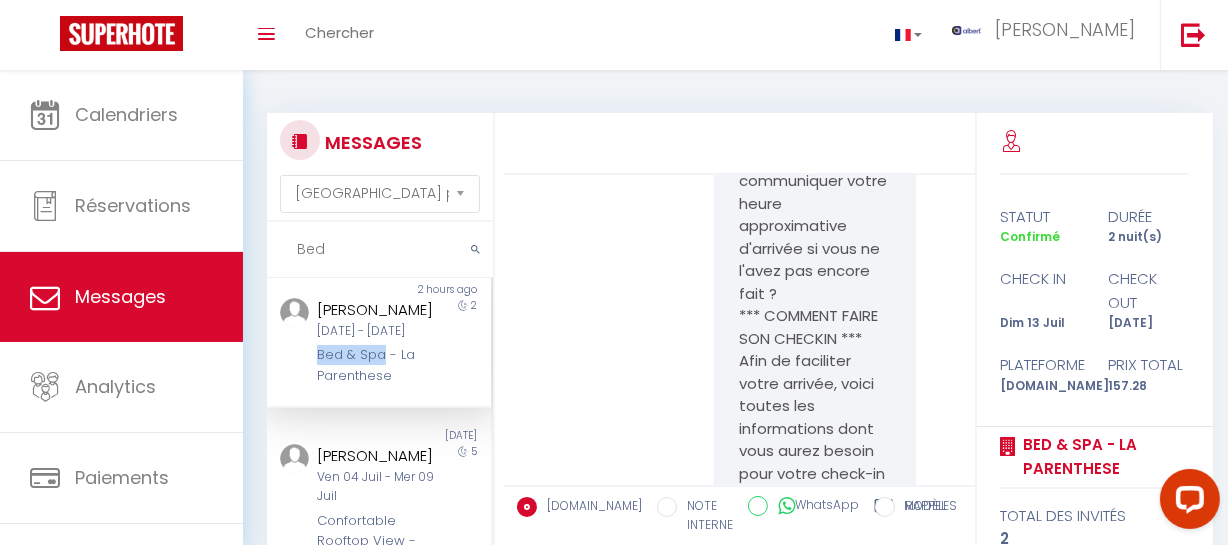 scroll, scrollTop: 15005, scrollLeft: 0, axis: vertical 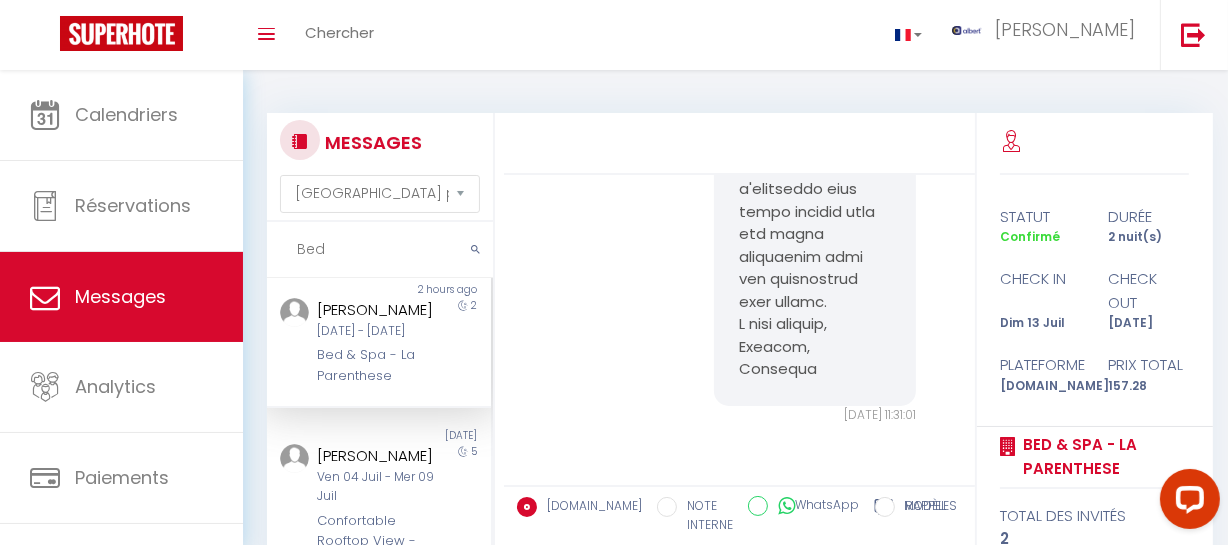 paste on "& Spa" 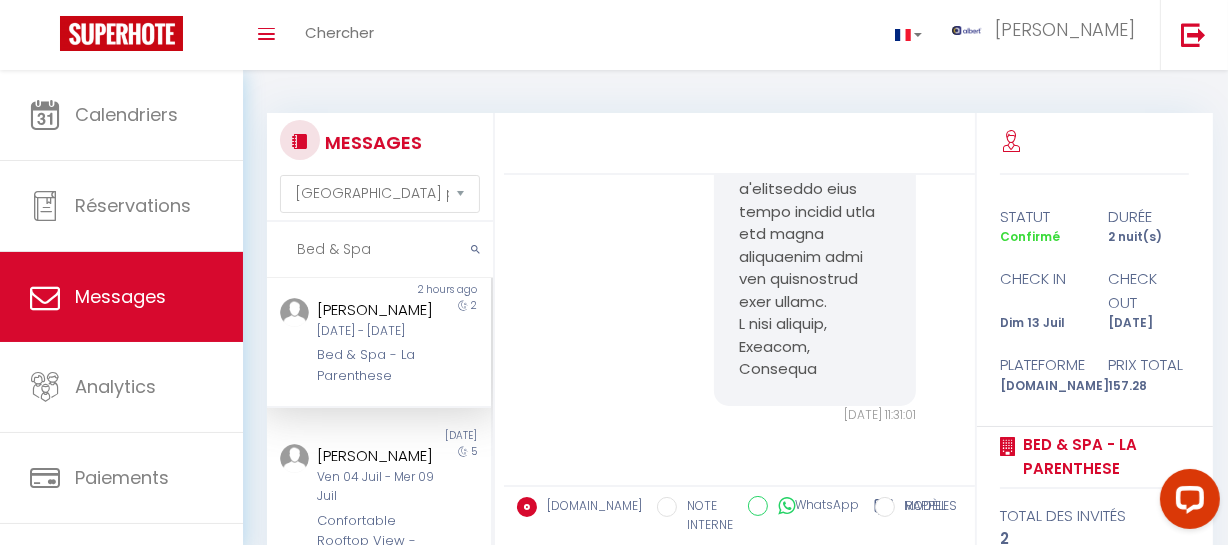 scroll, scrollTop: 9609, scrollLeft: 0, axis: vertical 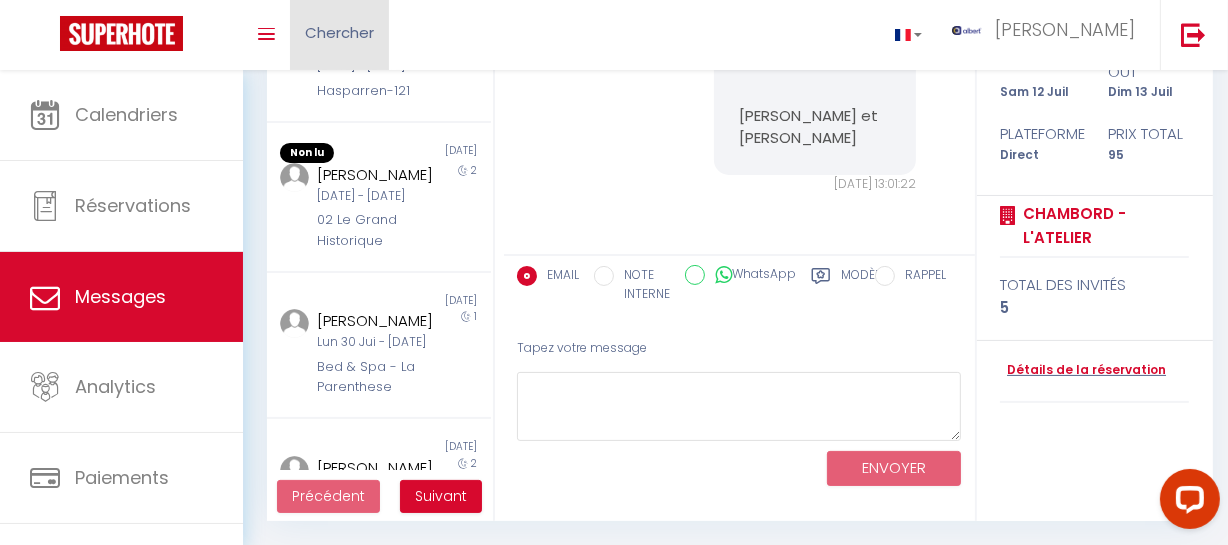 type on "Bed & Spa" 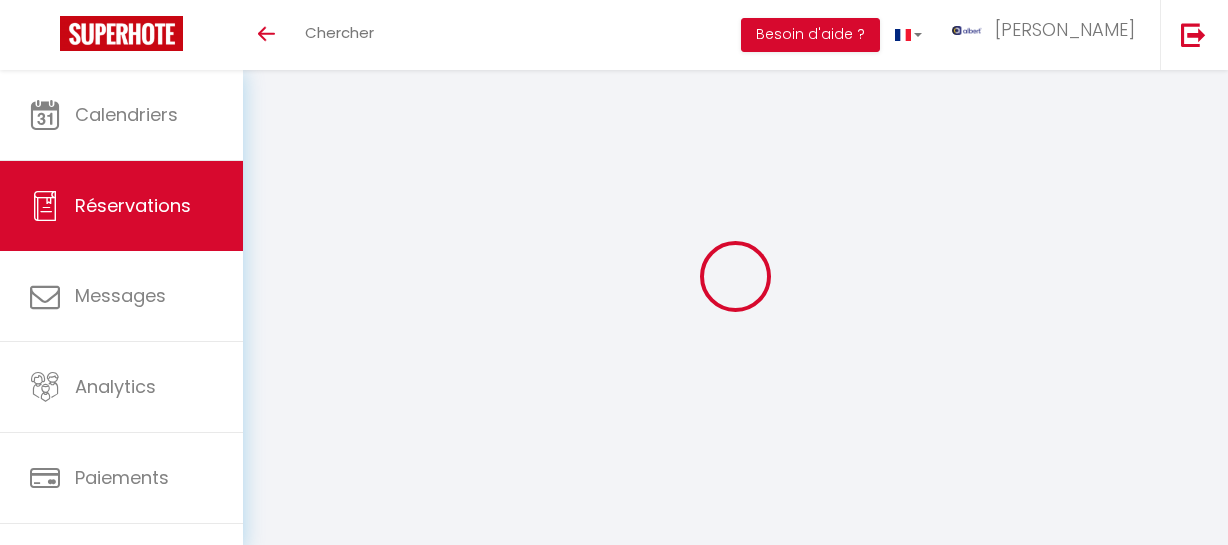 scroll, scrollTop: 0, scrollLeft: 0, axis: both 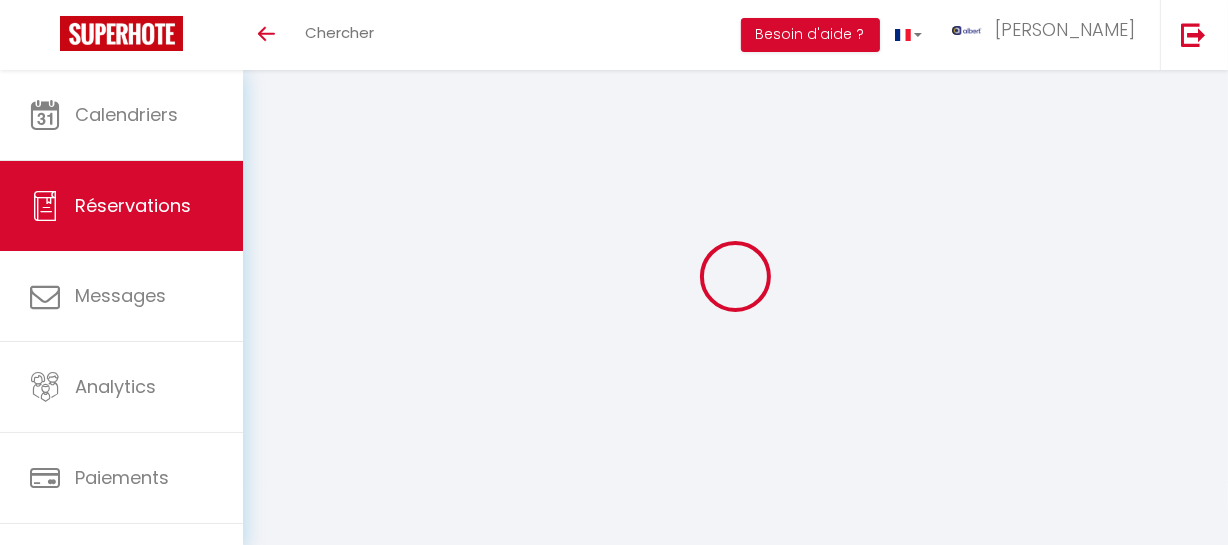 select 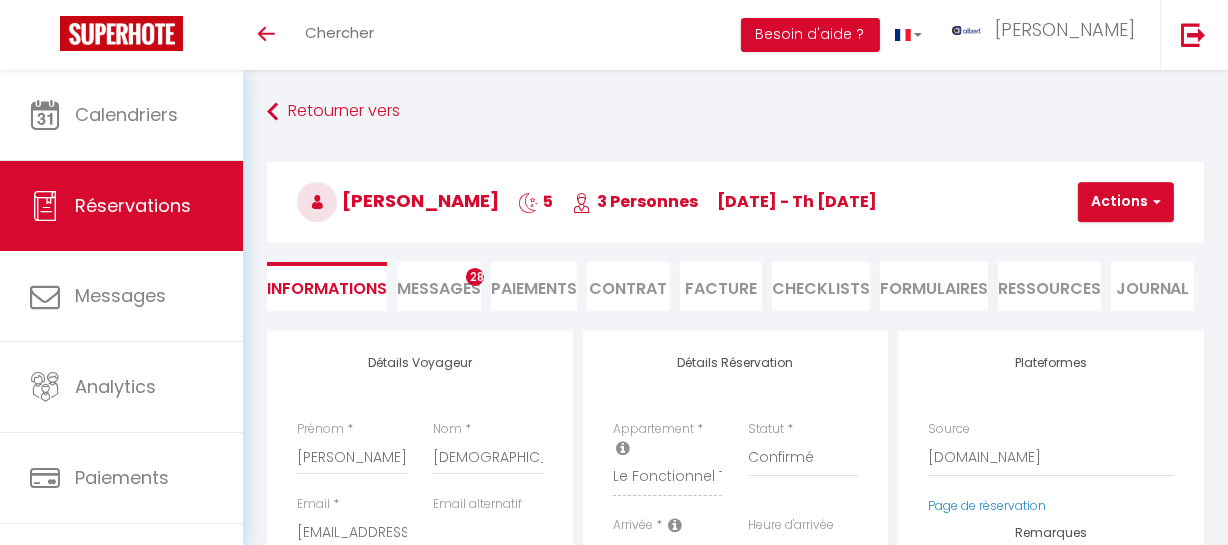 select 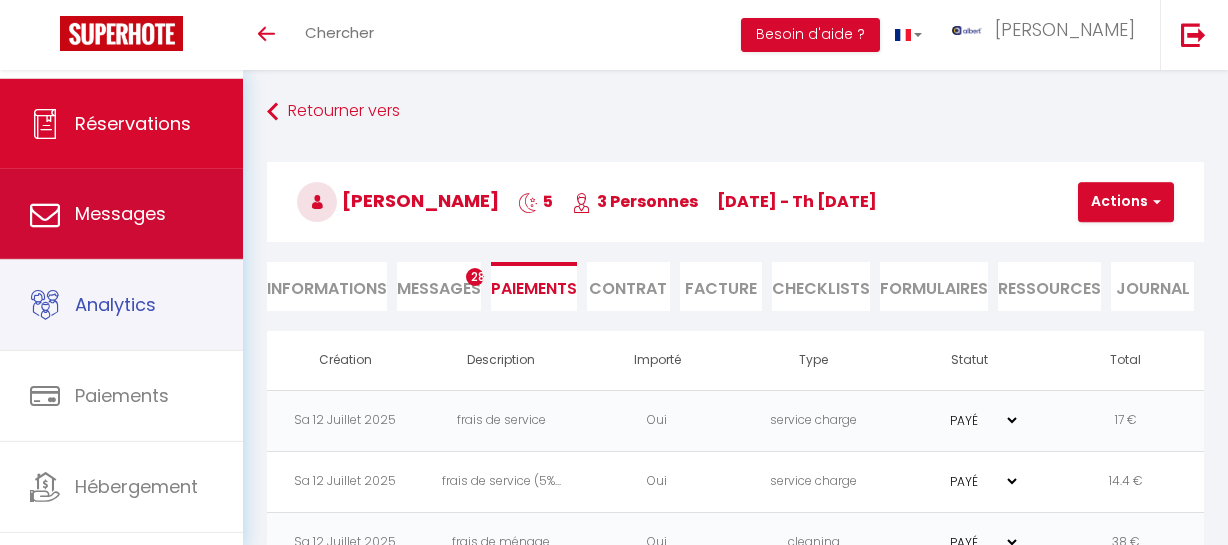 scroll, scrollTop: 0, scrollLeft: 0, axis: both 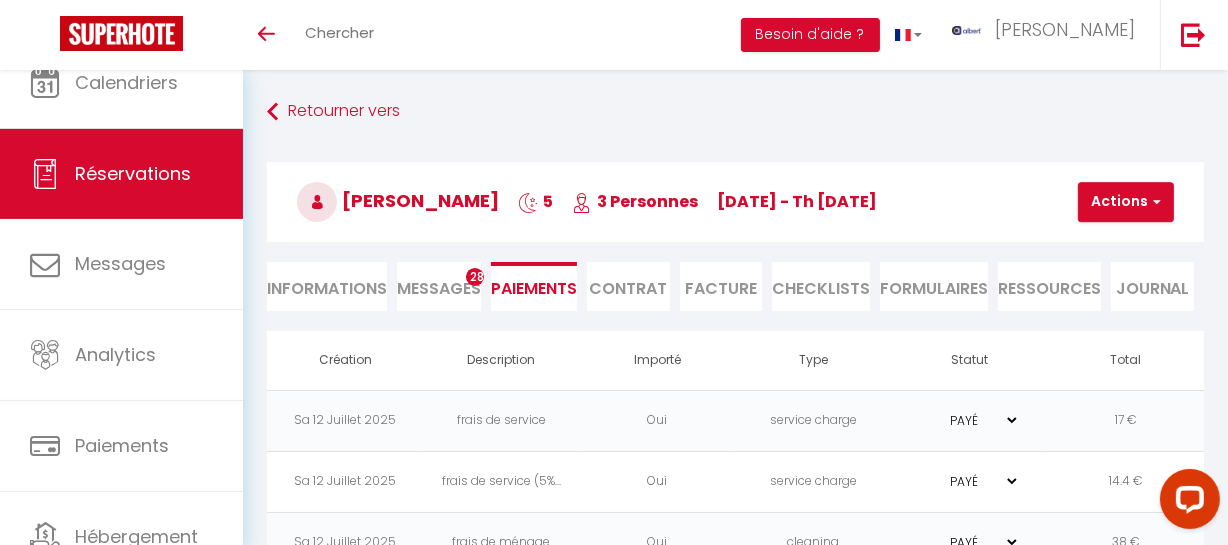 click on "Réservations" at bounding box center (121, 174) 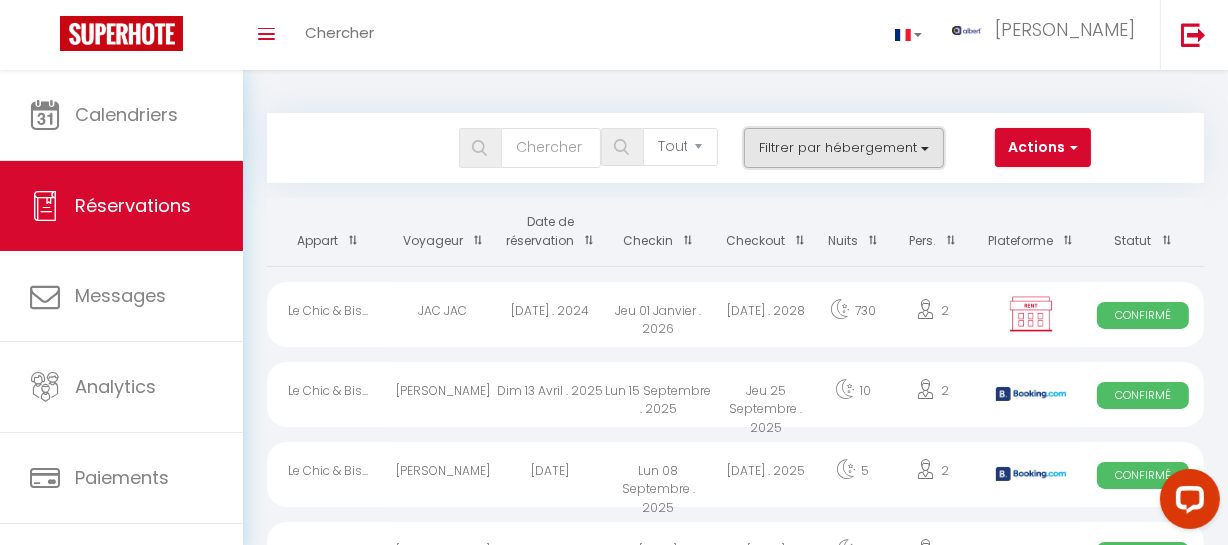 click on "Filtrer par hébergement" at bounding box center (844, 148) 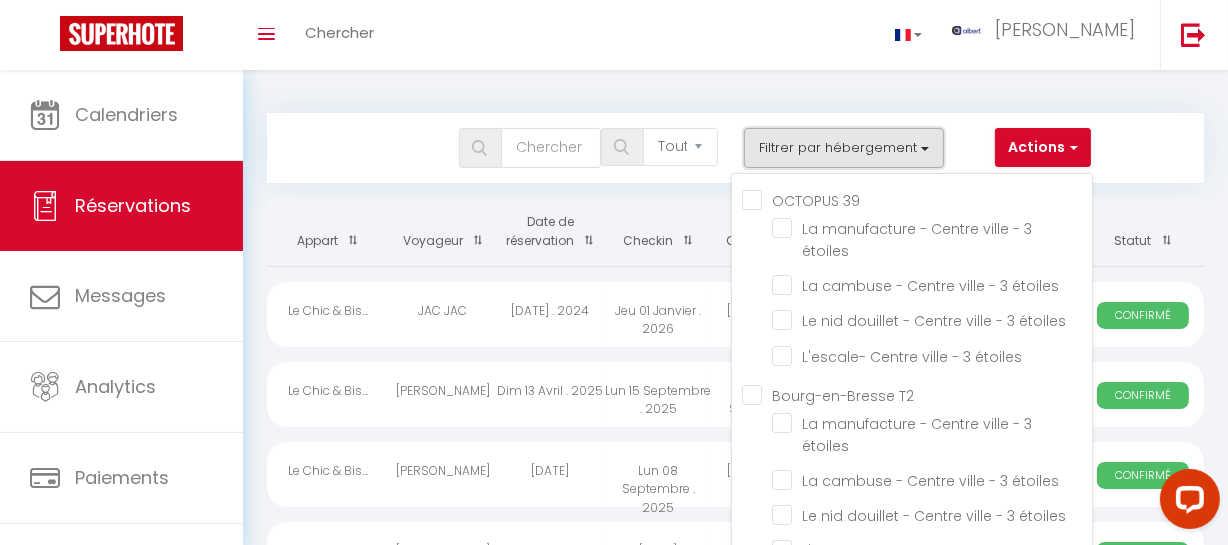 type 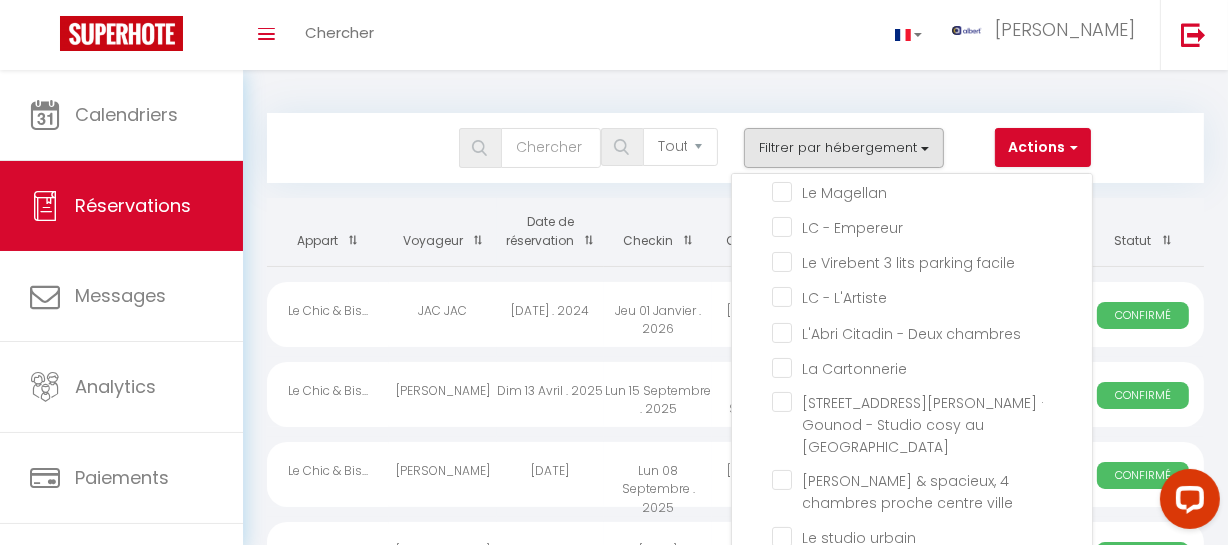scroll, scrollTop: 47338, scrollLeft: 0, axis: vertical 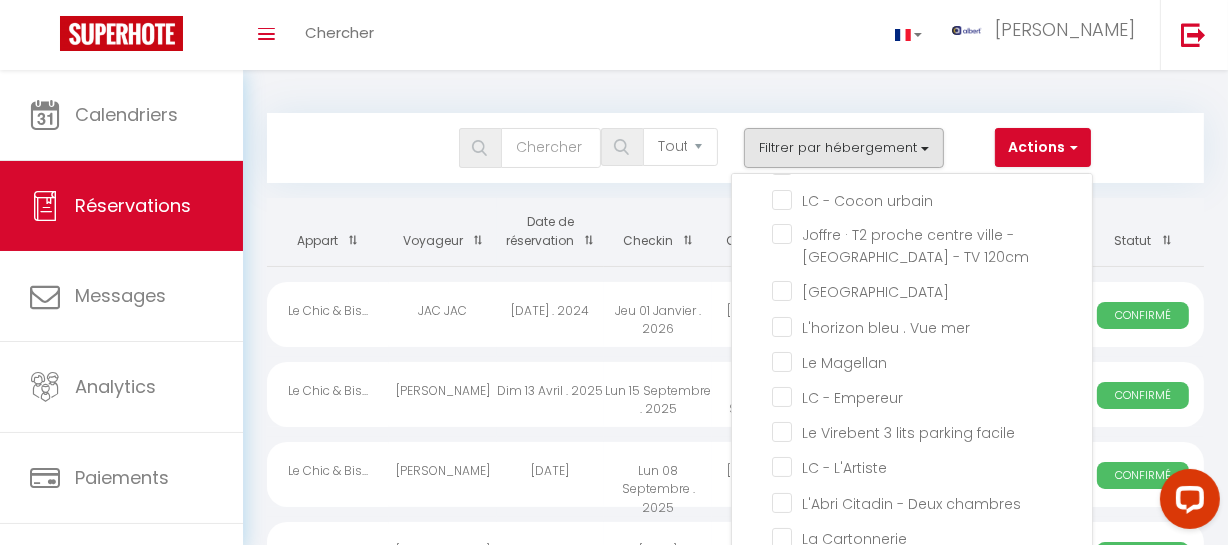 click on "Le Chic & Biscornu | Terrasse | Clim" at bounding box center (932, -1226) 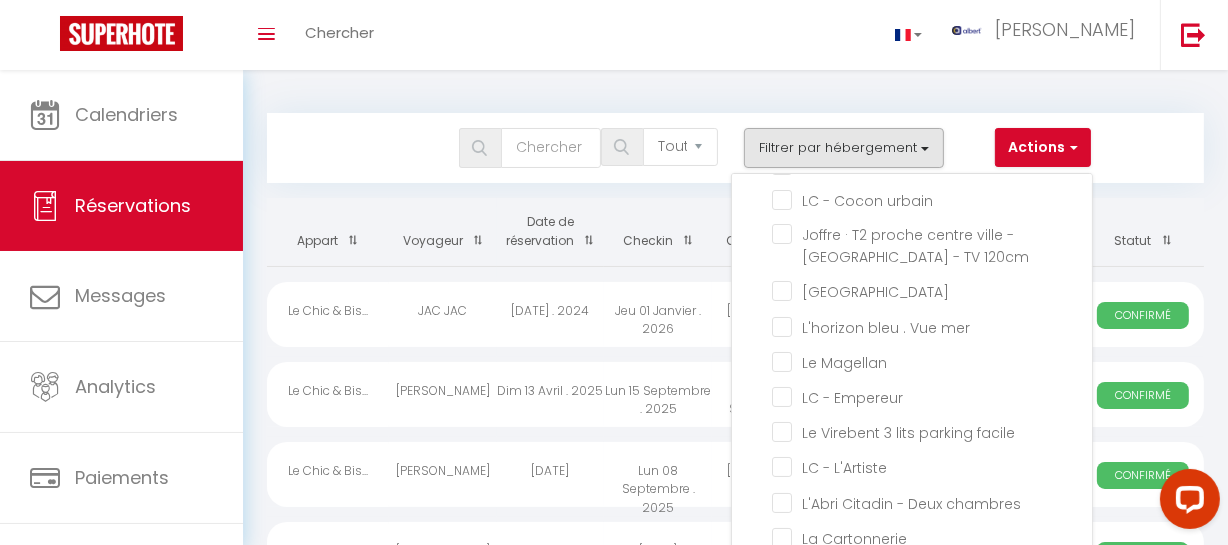 checkbox on "false" 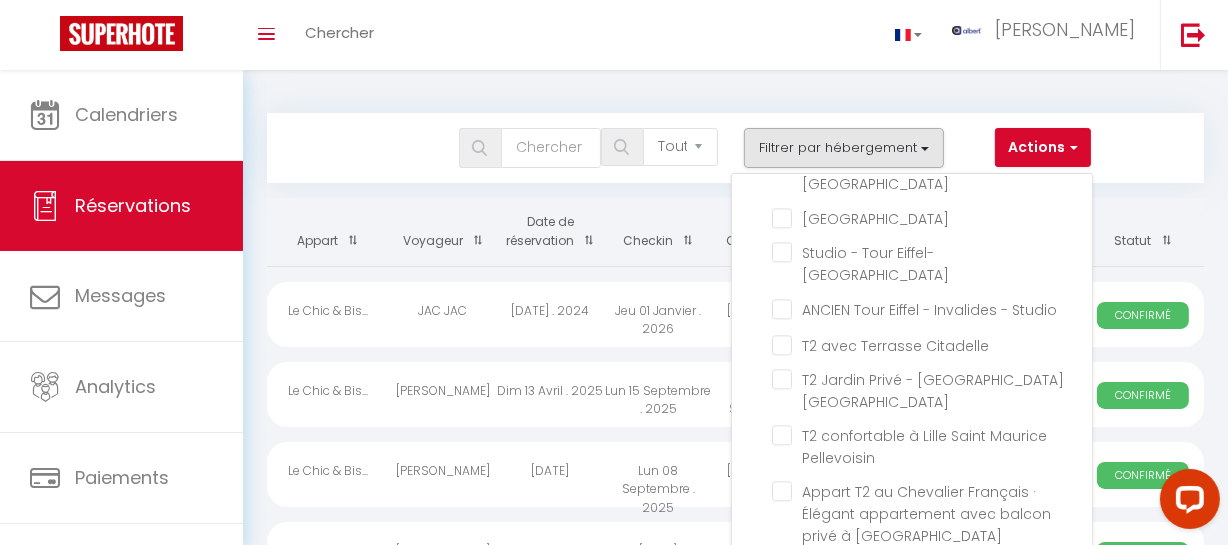 click on "Bed & Spa - La Parenthese" at bounding box center [932, -446] 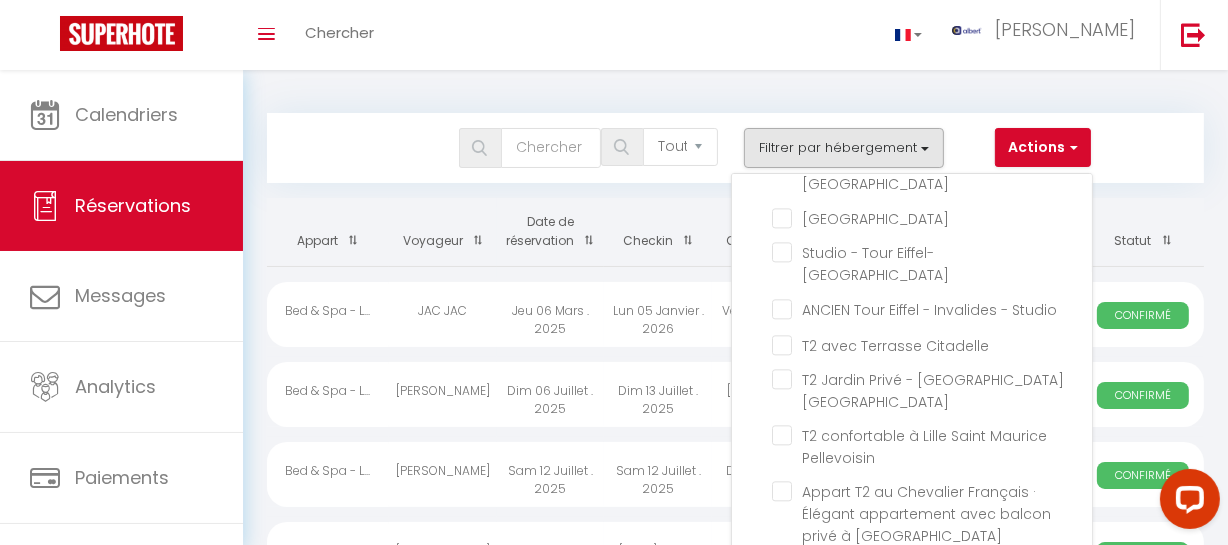 click on "[PERSON_NAME]" at bounding box center [443, 474] 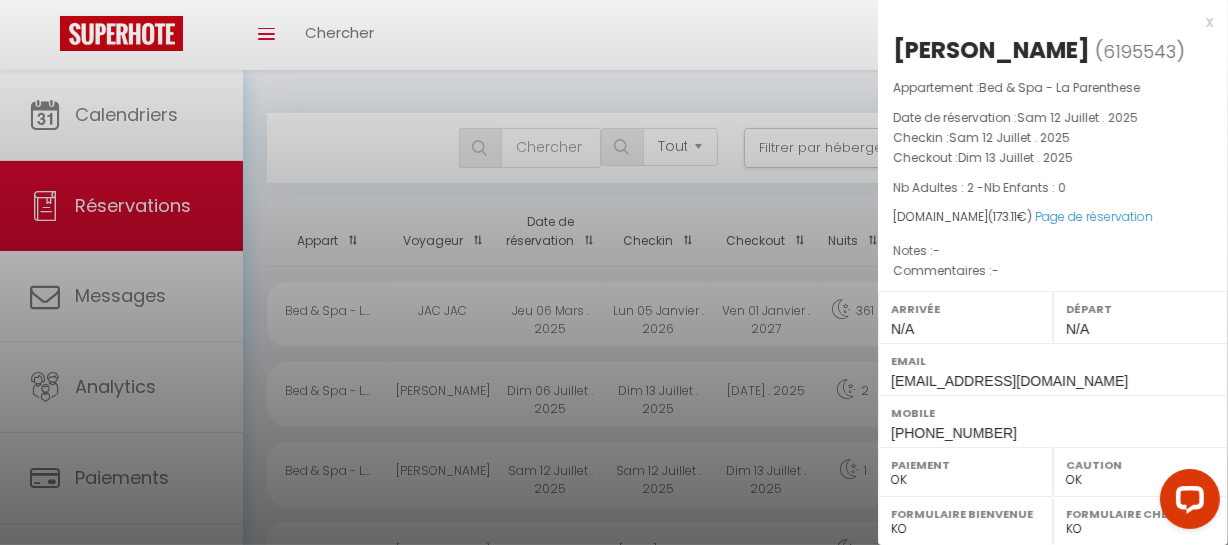 click on "[PERSON_NAME]
( 6195543 )    Appartement :  Bed & Spa - La Parenthese   Date de réservation :  [DATE] . 2025   Checkin :  [DATE] . 2025   Checkout :  [DATE] . 2025
Nb Adultes : 2
-
Nb Enfants : 0
[DOMAIN_NAME]
( 173.11  €)   Page de réservation
Notes :
-
Commentaires :
-   Arrivée    N/A   Départ    N/A   Email    [EMAIL_ADDRESS][DOMAIN_NAME]   Mobile    [PHONE_NUMBER]   Paiement    OK   KO   Caution    OK   KO   Formulaire Bienvenue    OK   KO   Formulaire Checkin    OK   KO    A relancer     Oui   Non   Contrat    Pas signé   Assigner Checkin   -     Assigner Menage   -     Gestion des serrures     Facture     Paiements     Contrat     Messages     Détails de la réservation" at bounding box center (1053, 468) 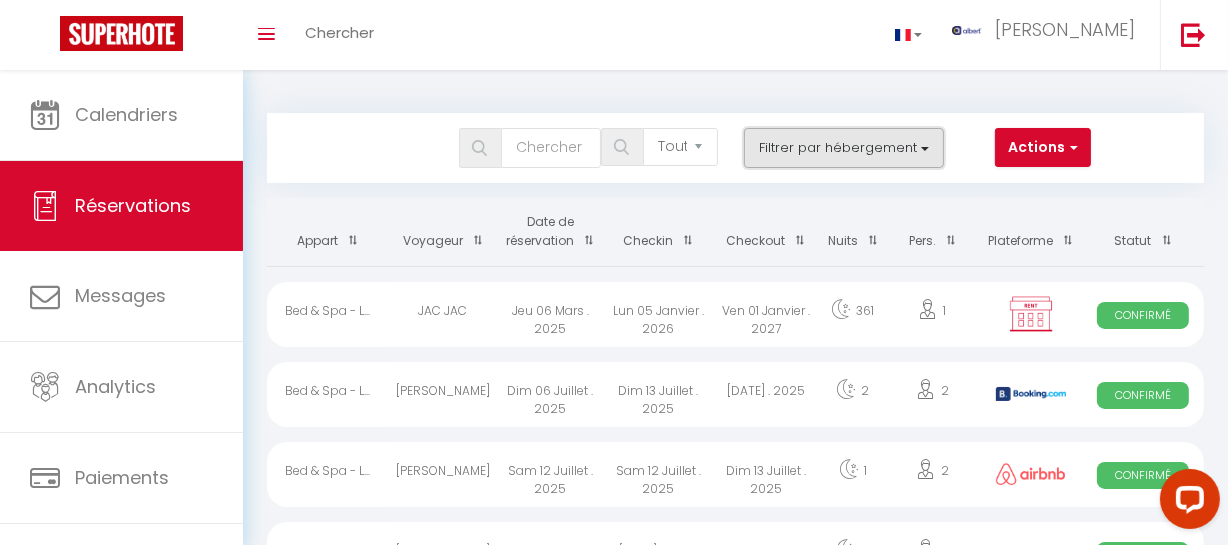 click on "Filtrer par hébergement" at bounding box center (844, 148) 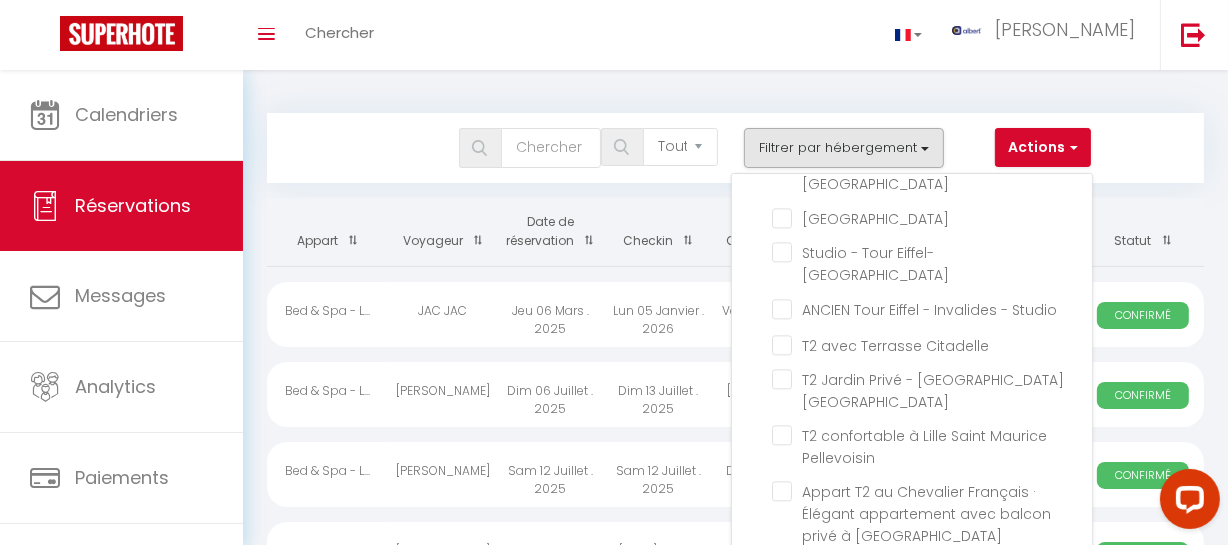 click on "Bed & Spa - La Parenthese" at bounding box center [932, -446] 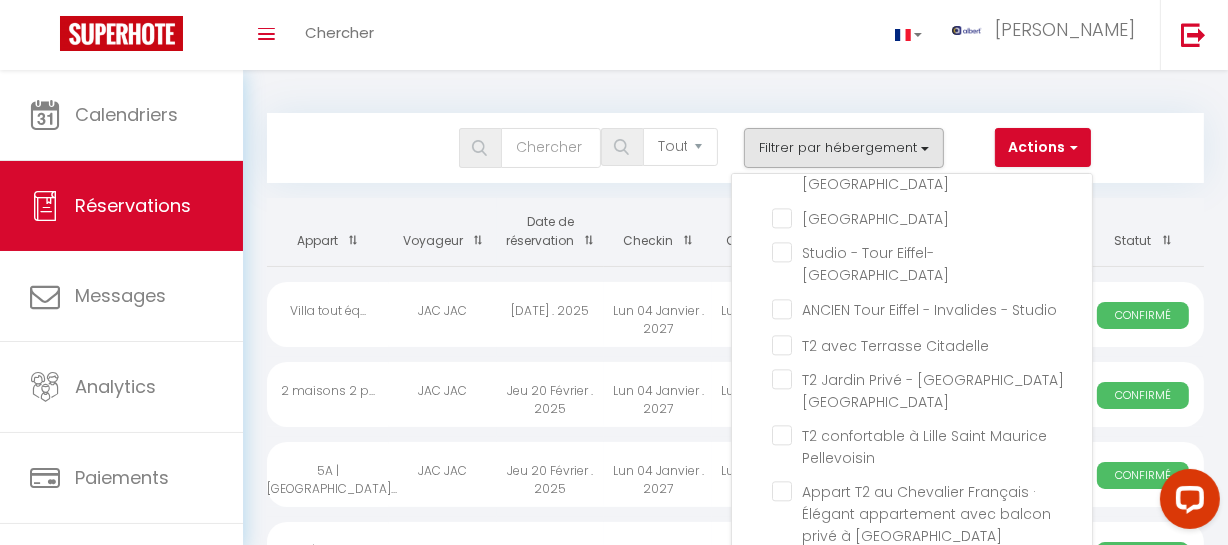 drag, startPoint x: 320, startPoint y: 143, endPoint x: 354, endPoint y: 159, distance: 37.576588 